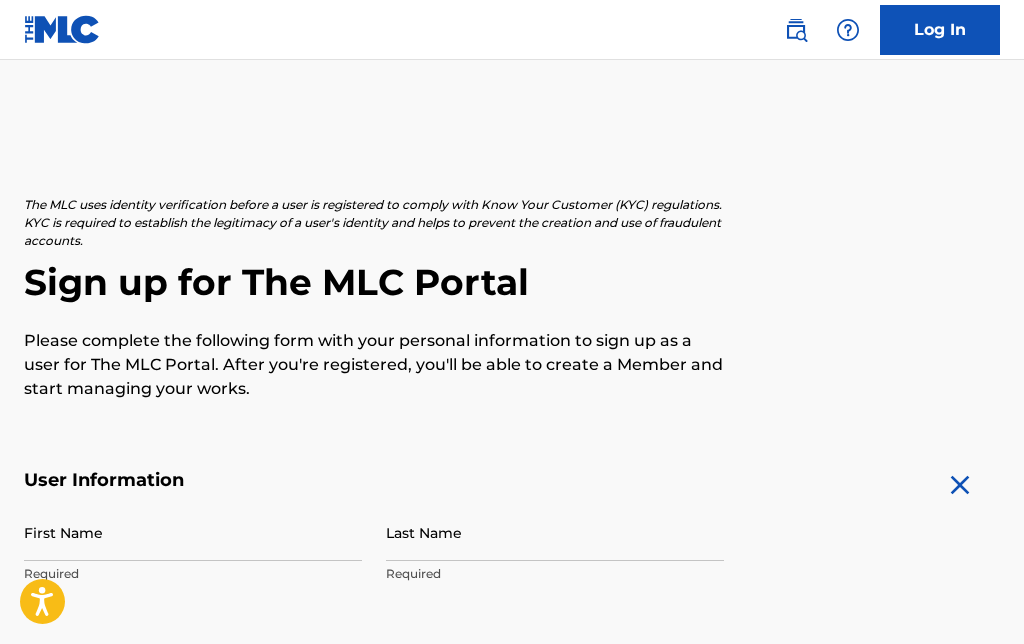 scroll, scrollTop: 0, scrollLeft: 0, axis: both 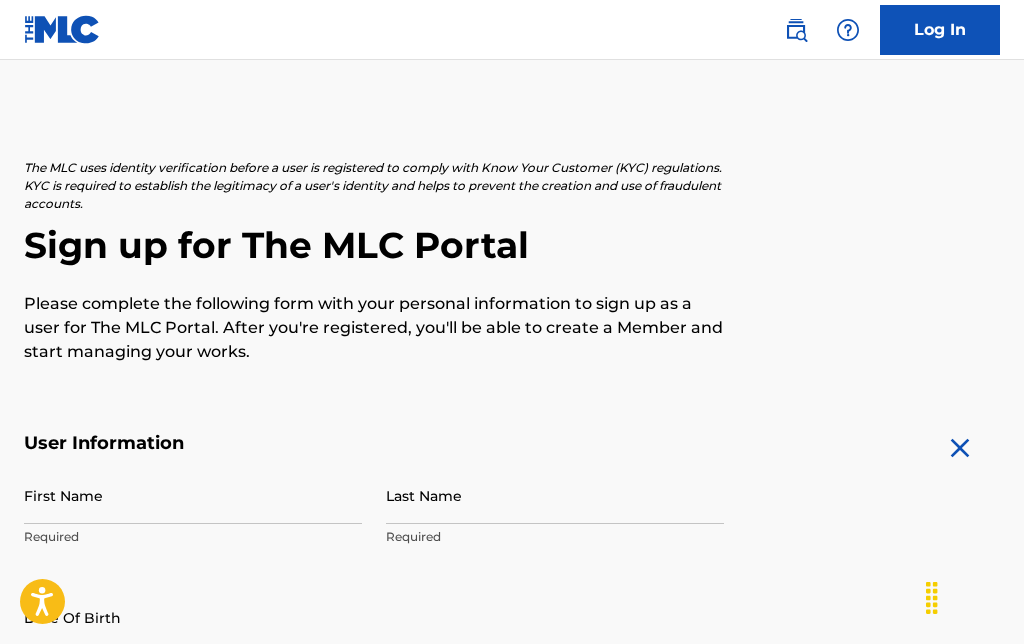click on "First Name" at bounding box center (193, 495) 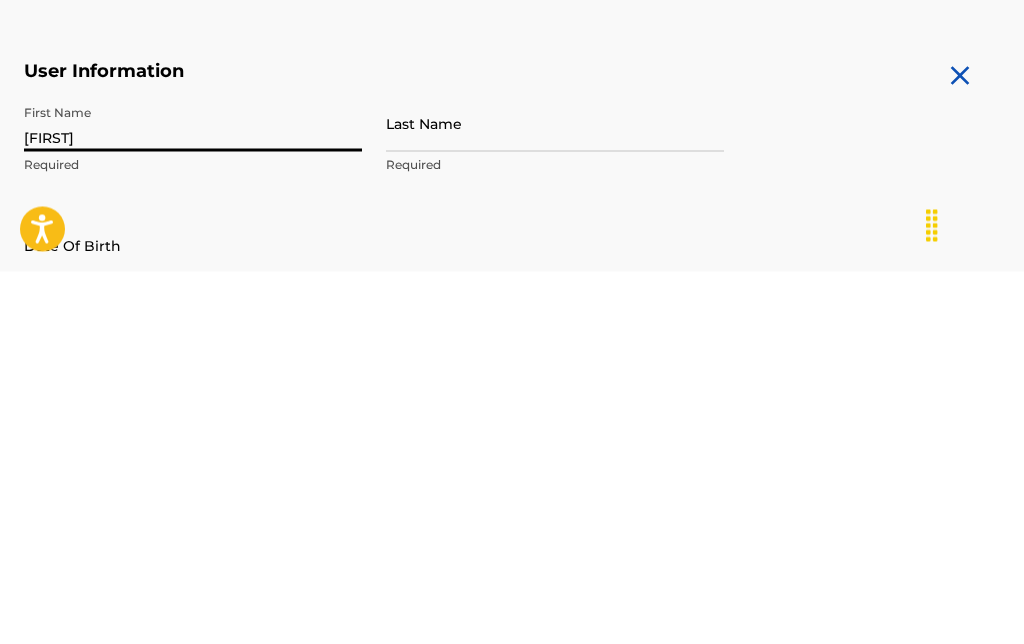 type on "[FIRST]" 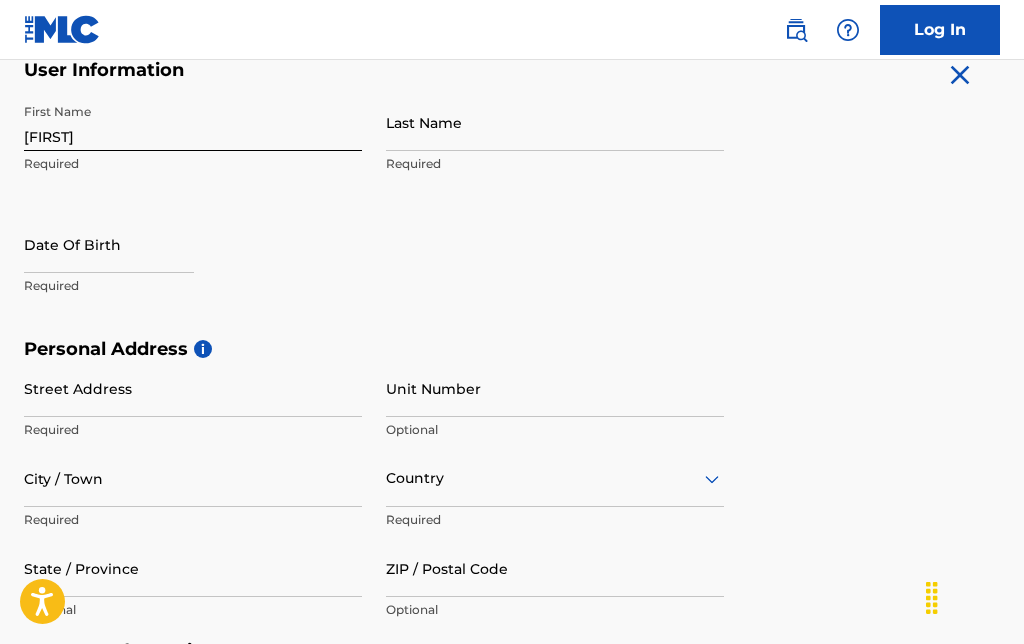 click on "Last Name" at bounding box center (555, 122) 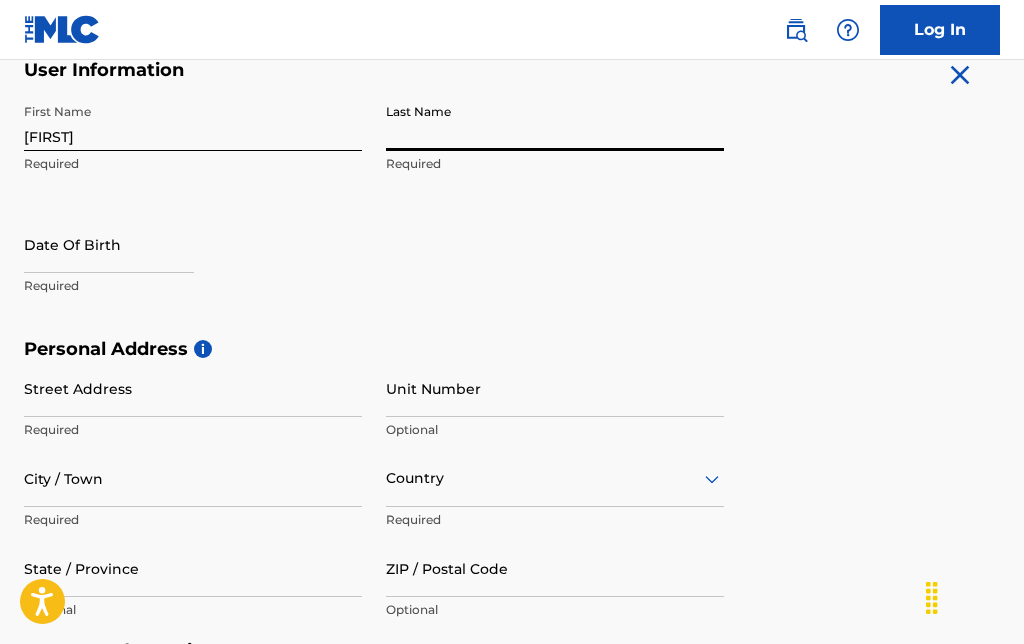scroll, scrollTop: 409, scrollLeft: 0, axis: vertical 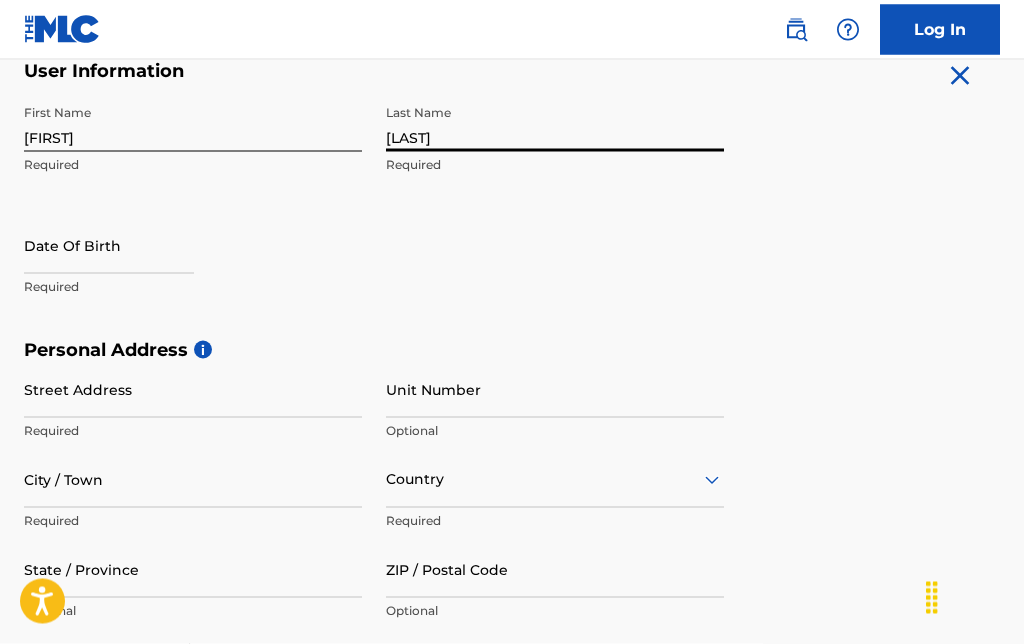 type on "[LAST]" 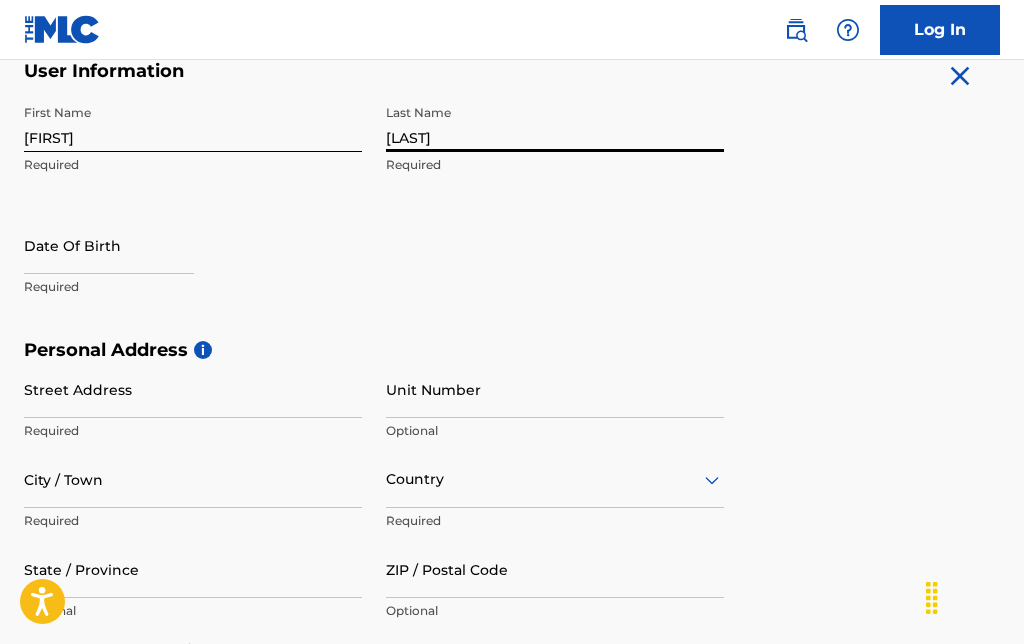 select on "7" 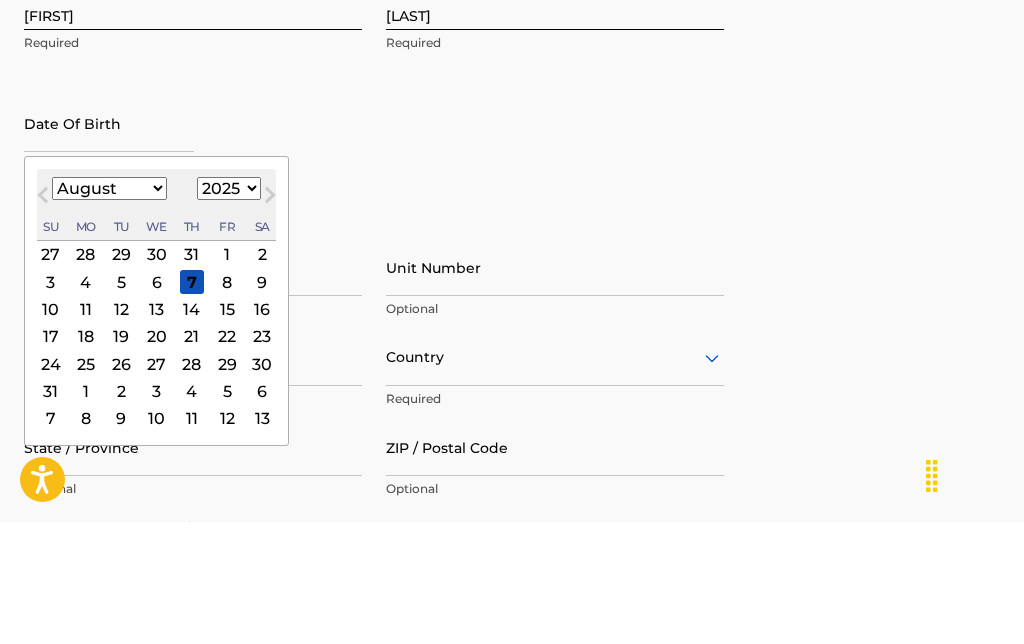 click on "January February March April May June July August September October November December" at bounding box center (109, 310) 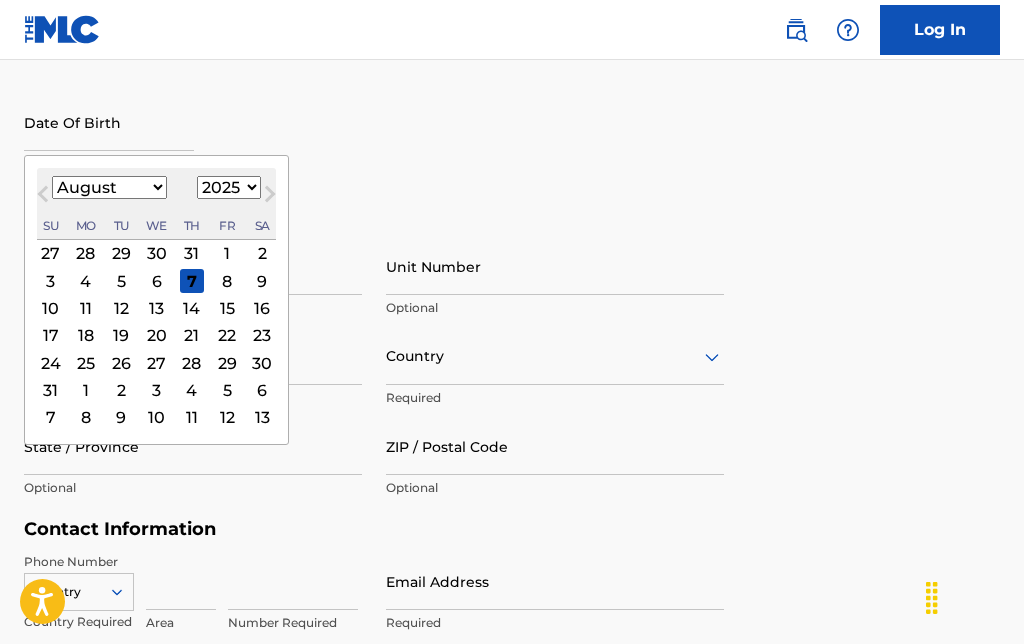 click on "January February March April May June July August September October November December" at bounding box center [109, 187] 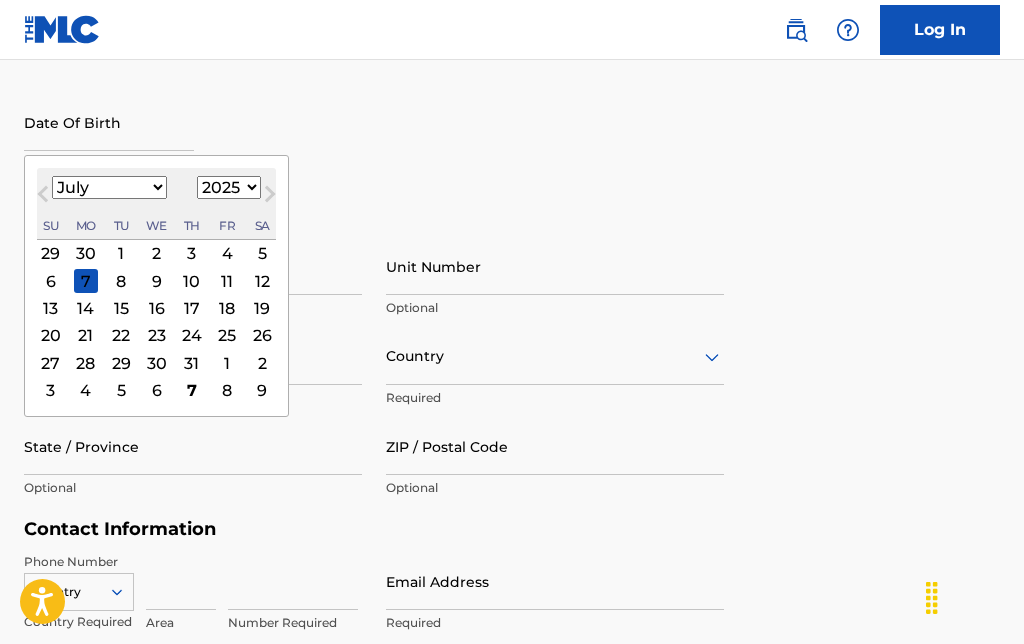 click on "1899 1900 1901 1902 1903 1904 1905 1906 1907 1908 1909 1910 1911 1912 1913 1914 1915 1916 1917 1918 1919 1920 1921 1922 1923 1924 1925 1926 1927 1928 1929 1930 1931 1932 1933 1934 1935 1936 1937 1938 1939 1940 1941 1942 1943 1944 1945 1946 1947 1948 1949 1950 1951 1952 1953 1954 1955 1956 1957 1958 1959 1960 1961 1962 1963 1964 1965 1966 1967 1968 1969 1970 1971 1972 1973 1974 1975 1976 1977 1978 1979 1980 1981 1982 1983 1984 1985 1986 1987 1988 1989 1990 1991 1992 1993 1994 1995 1996 1997 1998 1999 2000 2001 2002 2003 2004 2005 2006 2007 2008 2009 2010 2011 2012 2013 2014 2015 2016 2017 2018 2019 2020 2021 2022 2023 2024 2025 2026 2027 2028 2029 2030 2031 2032 2033 2034 2035 2036 2037 2038 2039 2040 2041 2042 2043 2044 2045 2046 2047 2048 2049 2050 2051 2052 2053 2054 2055 2056 2057 2058 2059 2060 2061 2062 2063 2064 2065 2066 2067 2068 2069 2070 2071 2072 2073 2074 2075 2076 2077 2078 2079 2080 2081 2082 2083 2084 2085 2086 2087 2088 2089 2090 2091 2092 2093 2094 2095 2096 2097 2098 2099 2100" at bounding box center (229, 187) 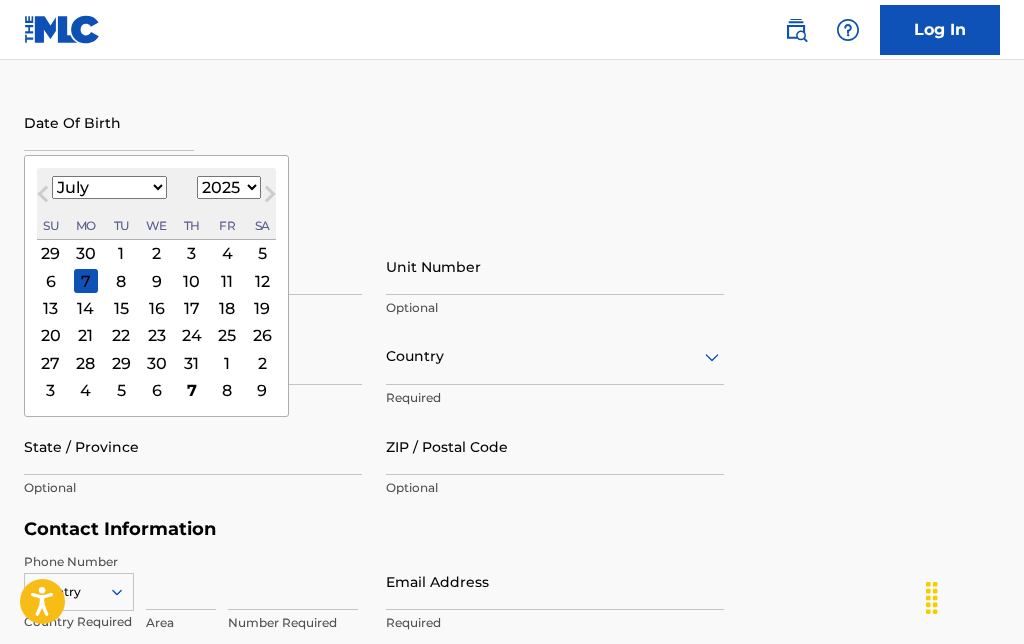 select on "1985" 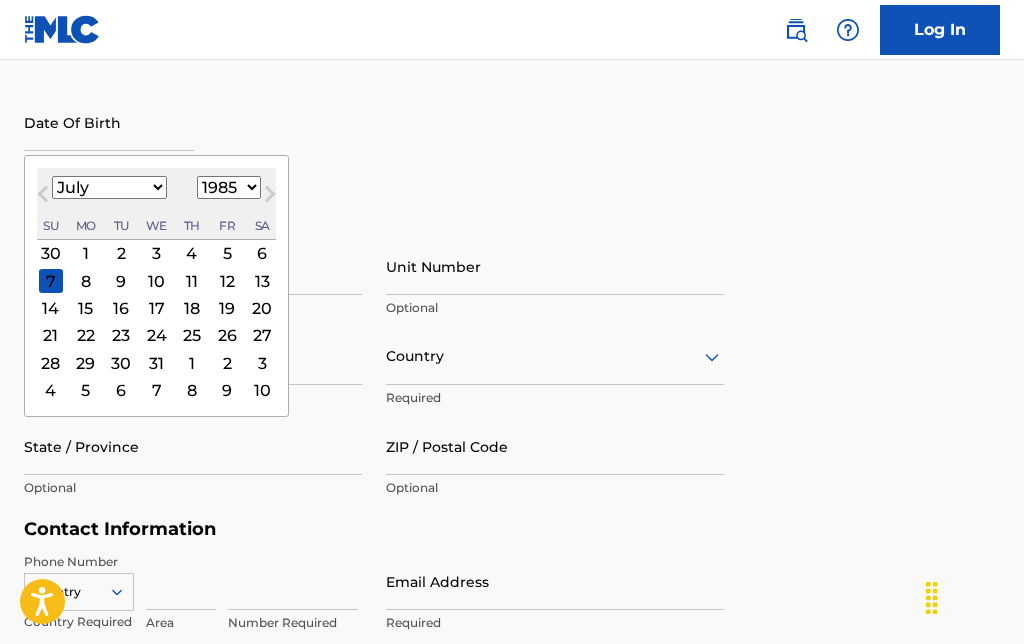 click on "29" at bounding box center (86, 363) 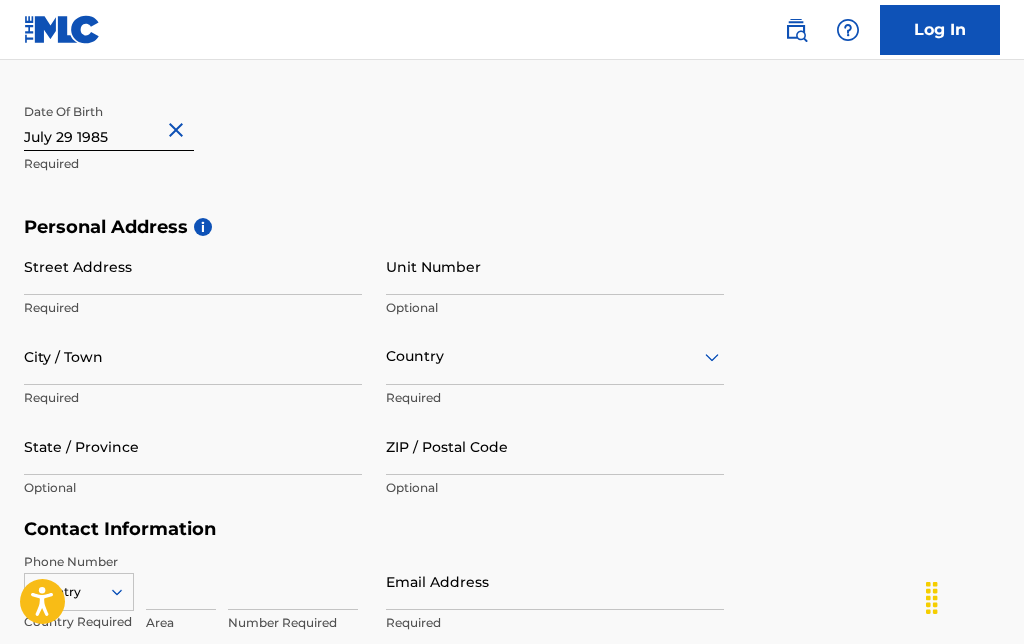 click on "Street Address" at bounding box center (193, 266) 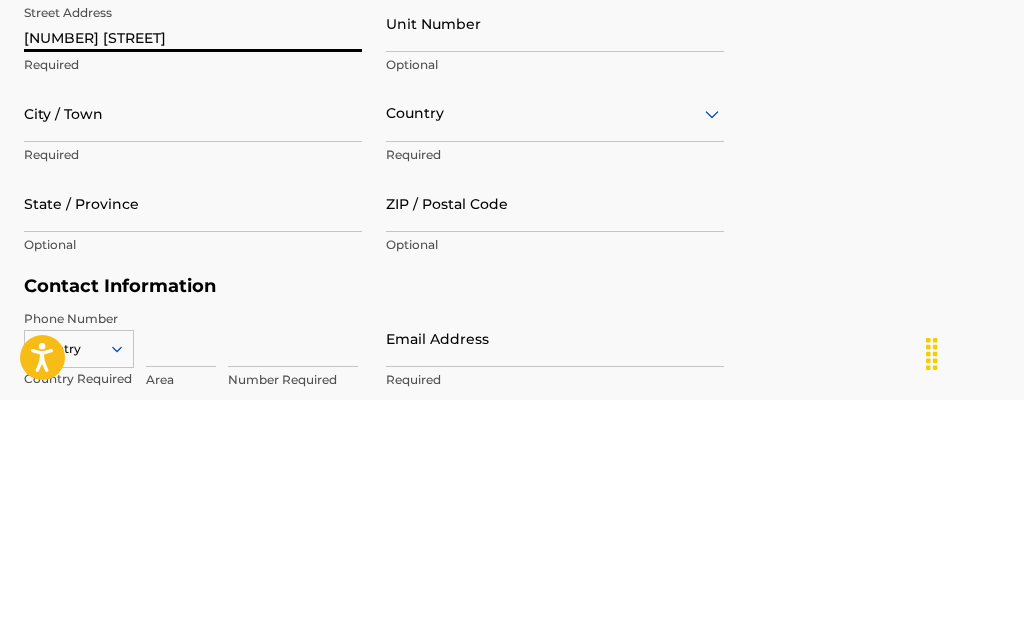 type on "[NUMBER] [STREET]" 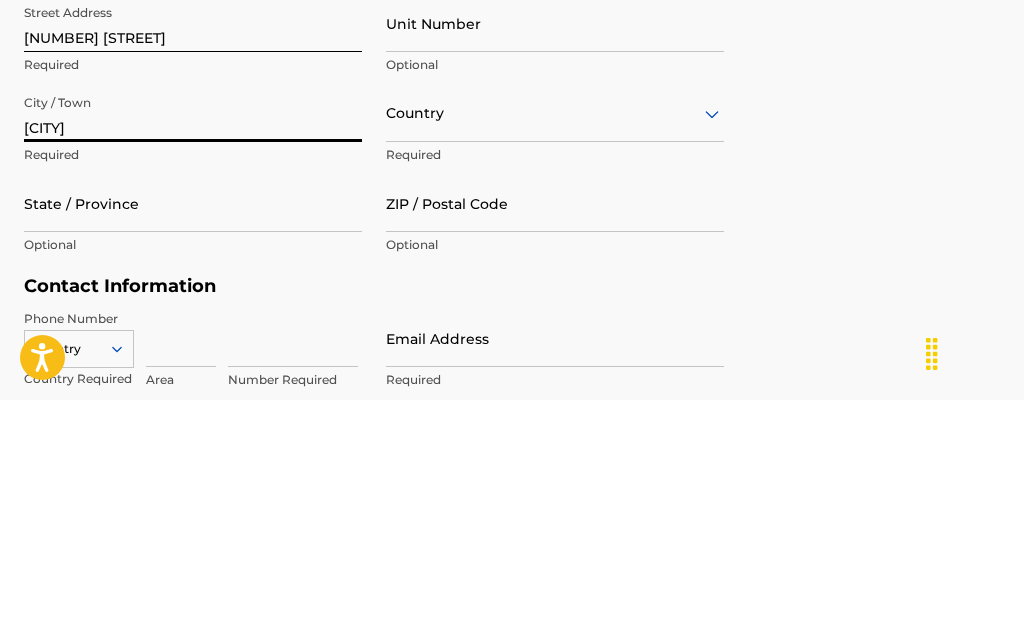 type on "[CITY]" 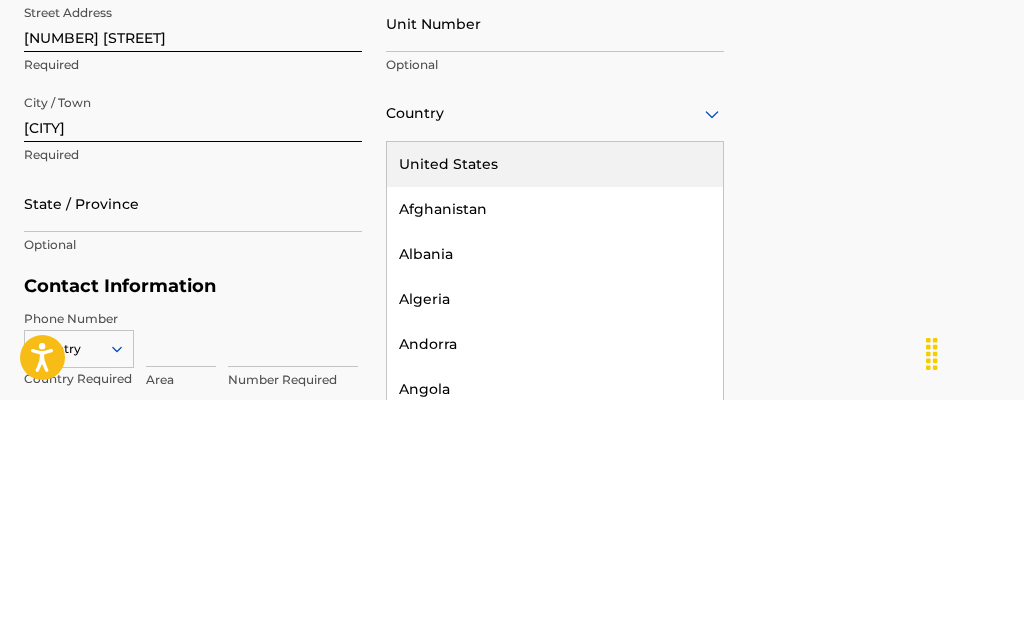 click on "United States" at bounding box center (555, 408) 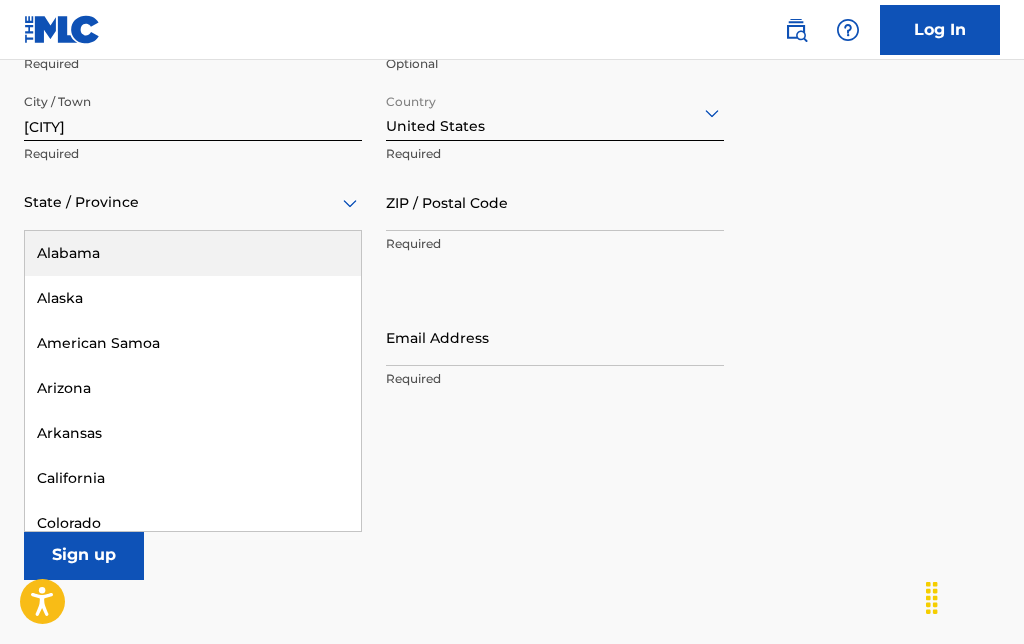 scroll, scrollTop: 775, scrollLeft: 0, axis: vertical 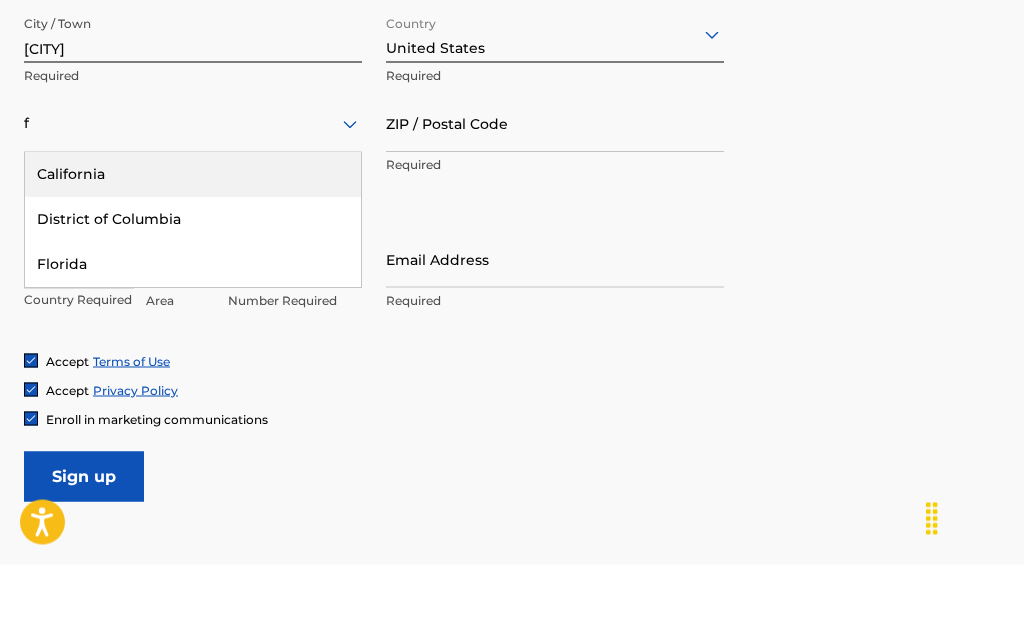 type on "fl" 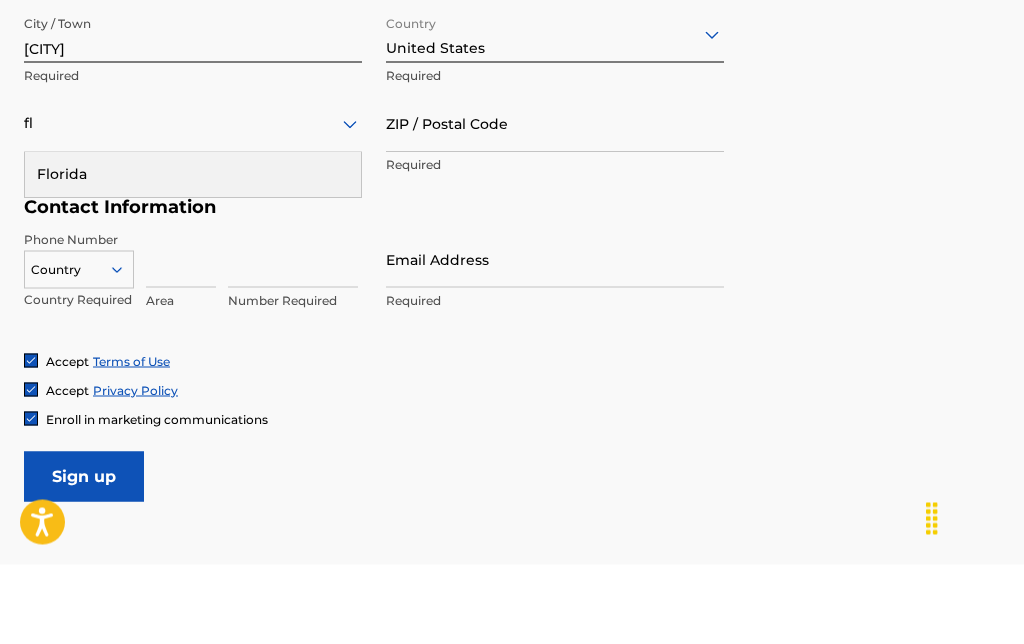 click on "Florida" at bounding box center (193, 254) 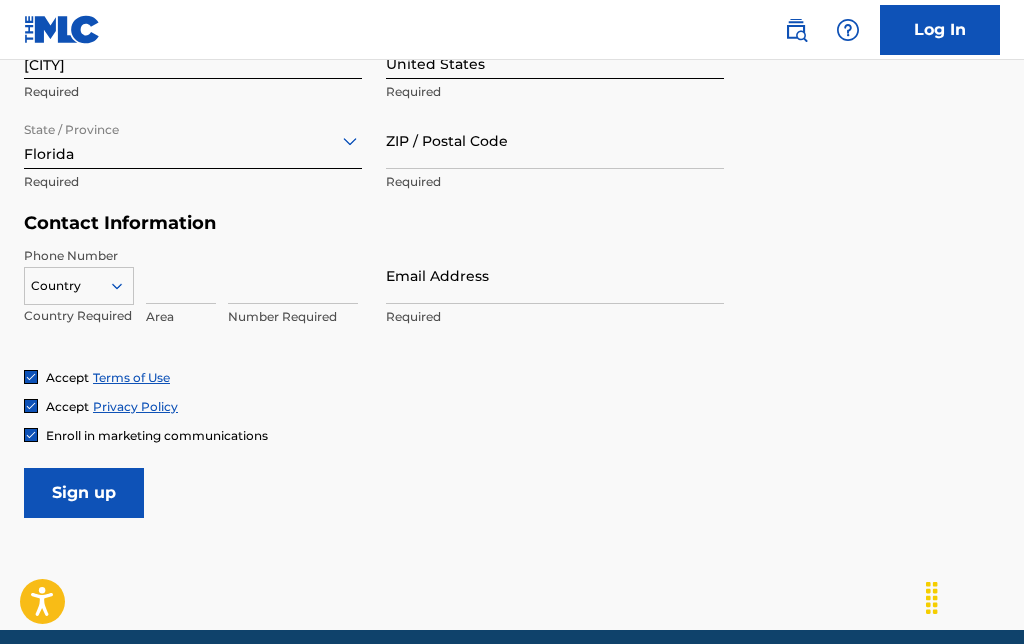 click on "ZIP / Postal Code" at bounding box center (555, 140) 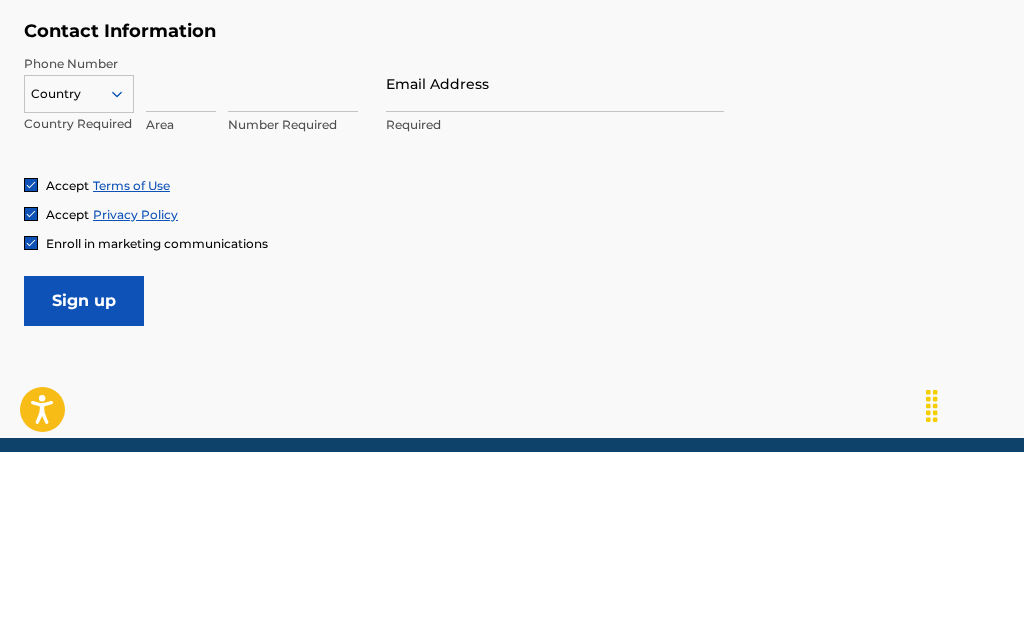 type on "[ZIP]" 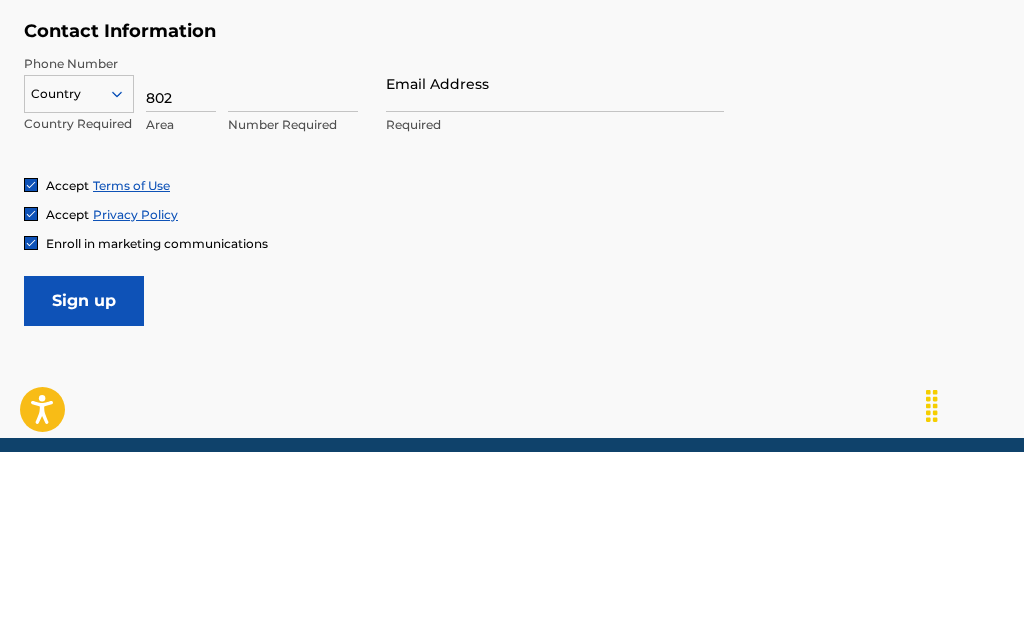 type on "802" 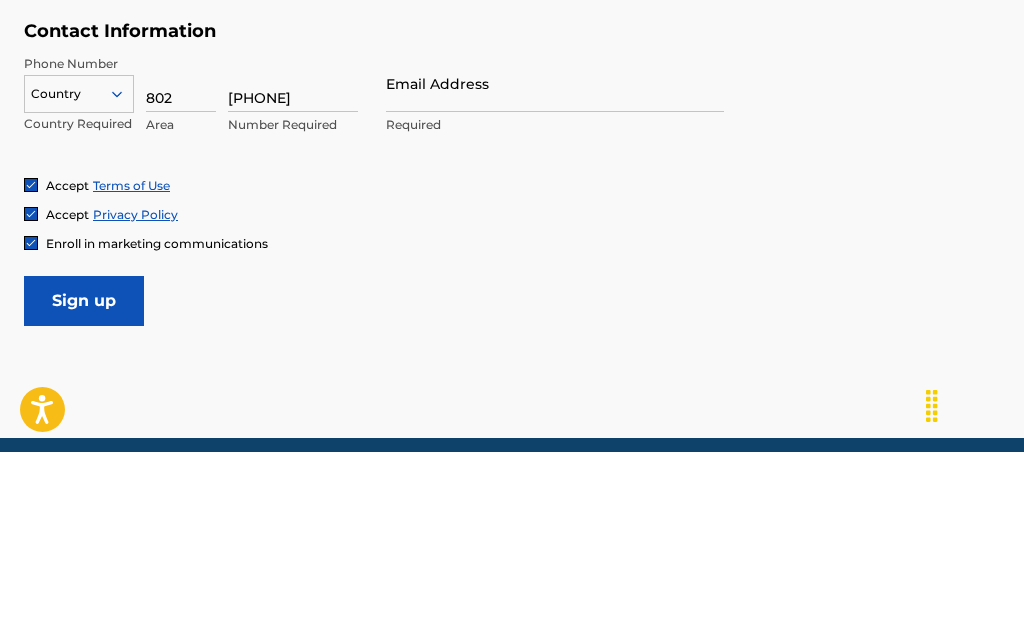 type on "[PHONE]" 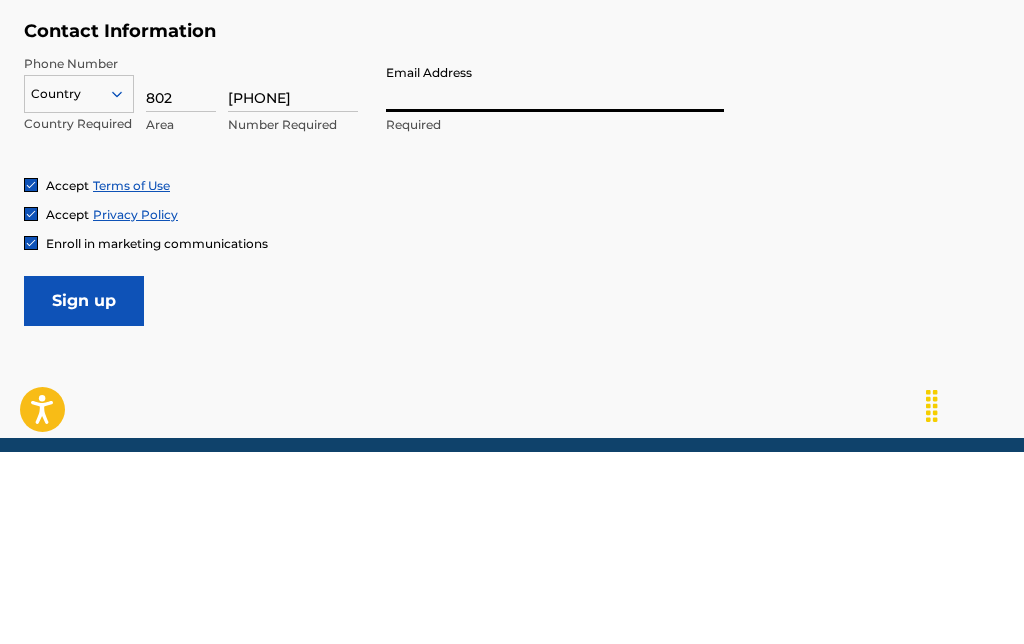 type on "T" 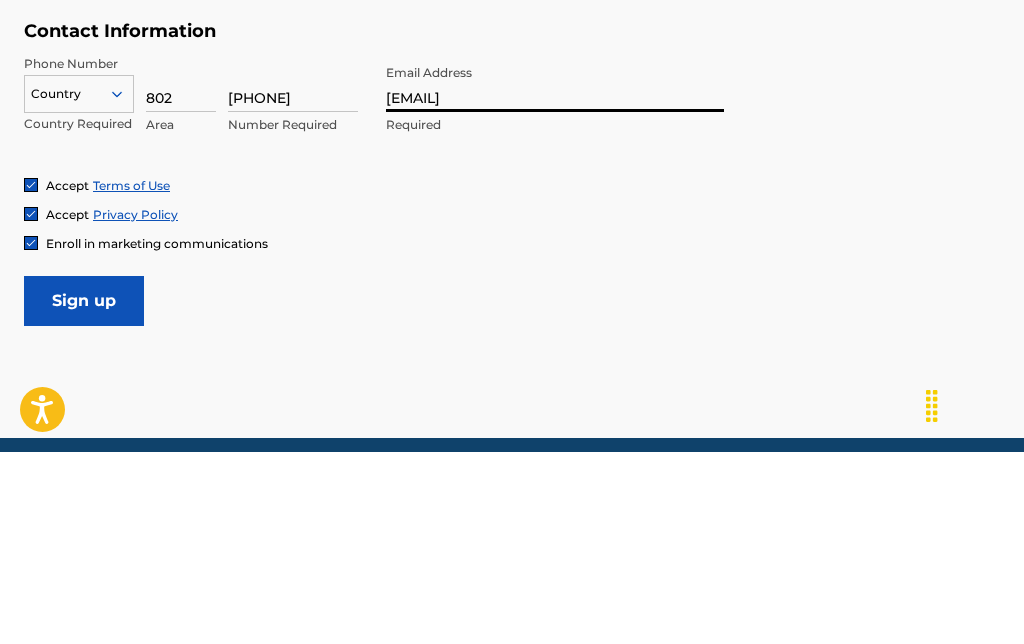 scroll, scrollTop: 918, scrollLeft: 0, axis: vertical 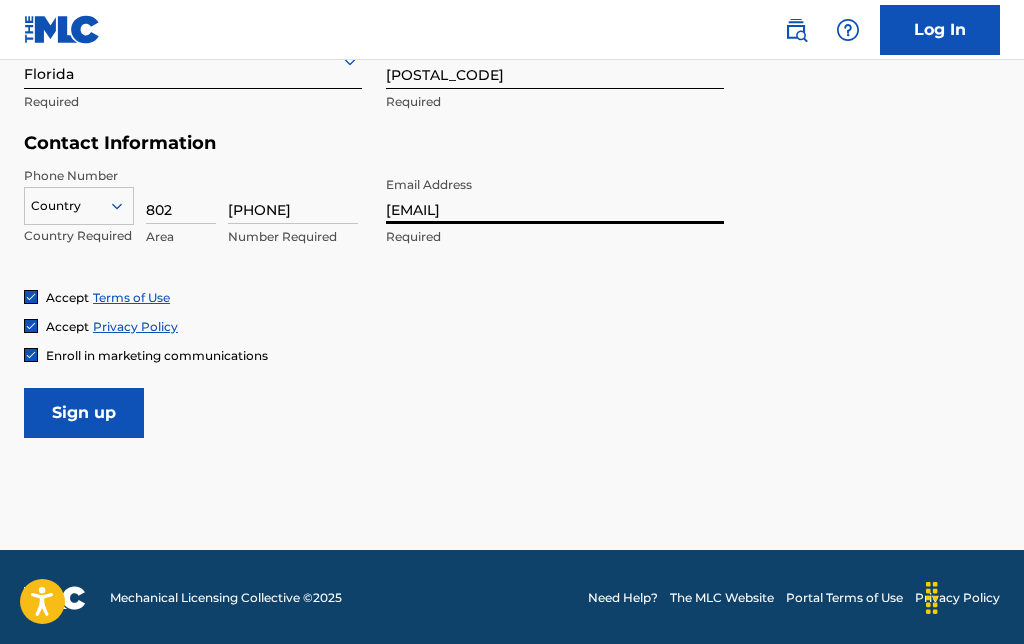 type on "[EMAIL]" 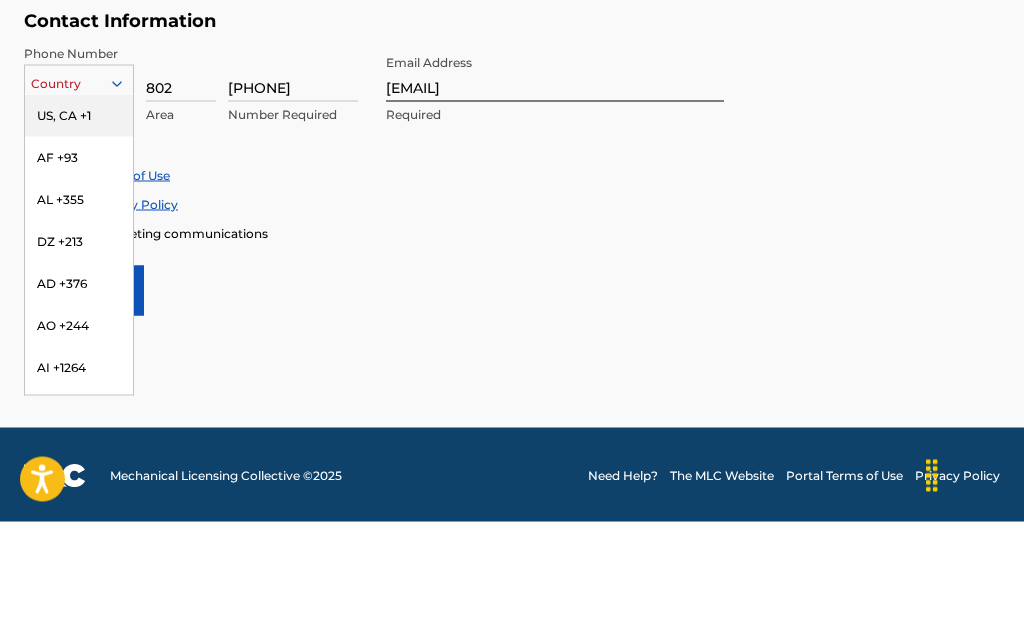 click on "US, CA +1" at bounding box center [79, 238] 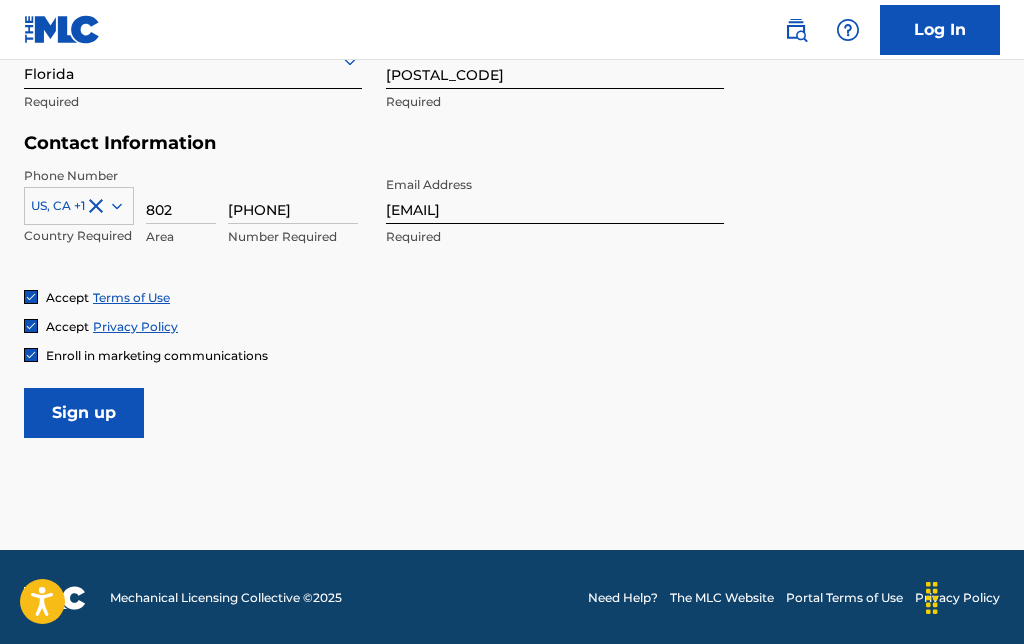 click on "Enroll in marketing communications" at bounding box center [157, 355] 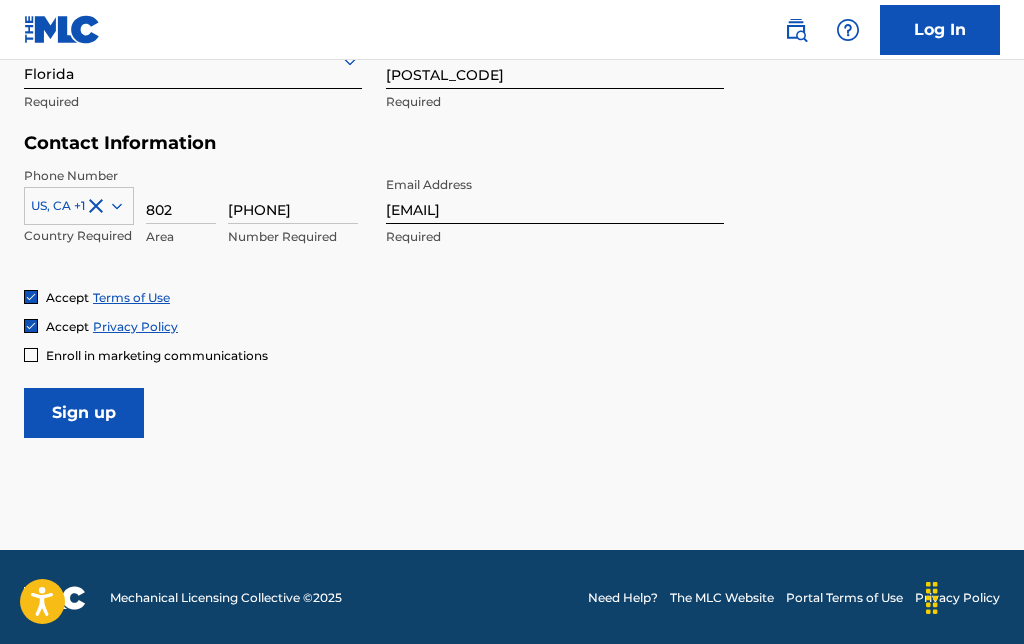 click on "Sign up" at bounding box center [84, 413] 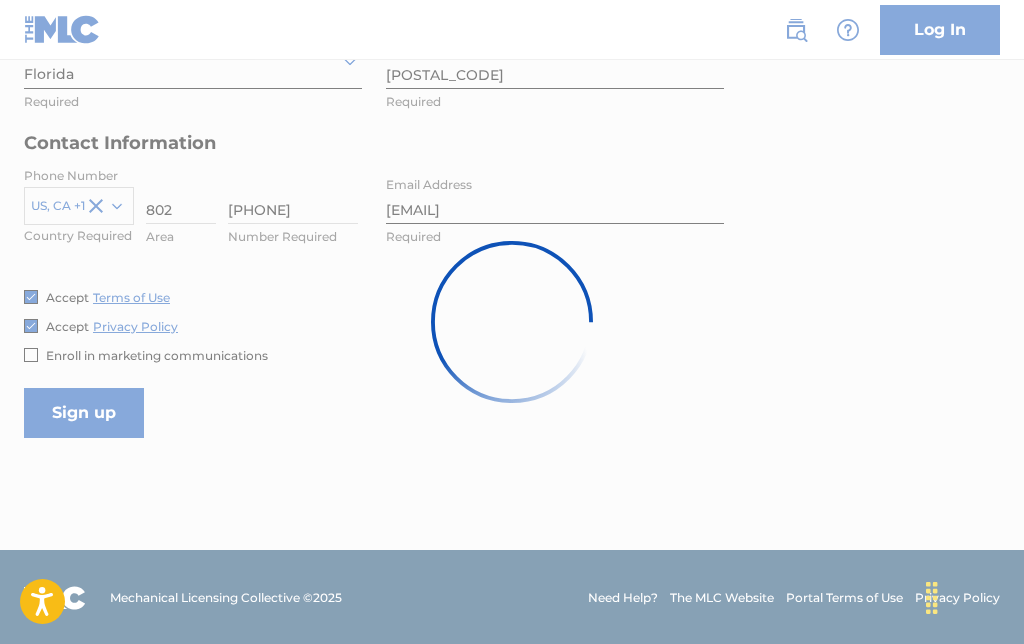 scroll, scrollTop: 80, scrollLeft: 0, axis: vertical 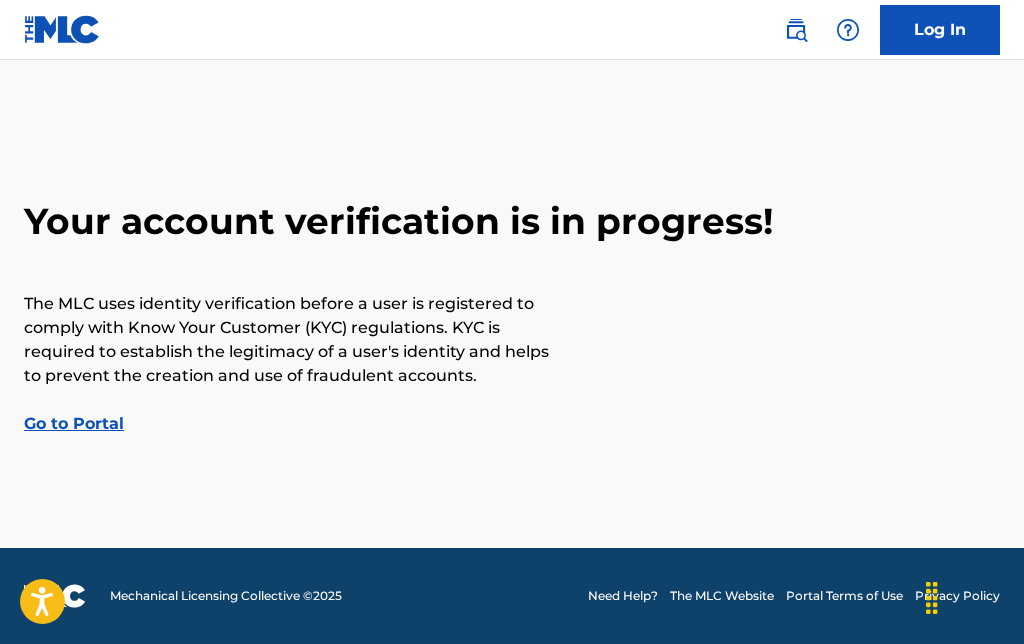 click on "Go to Portal" at bounding box center (74, 423) 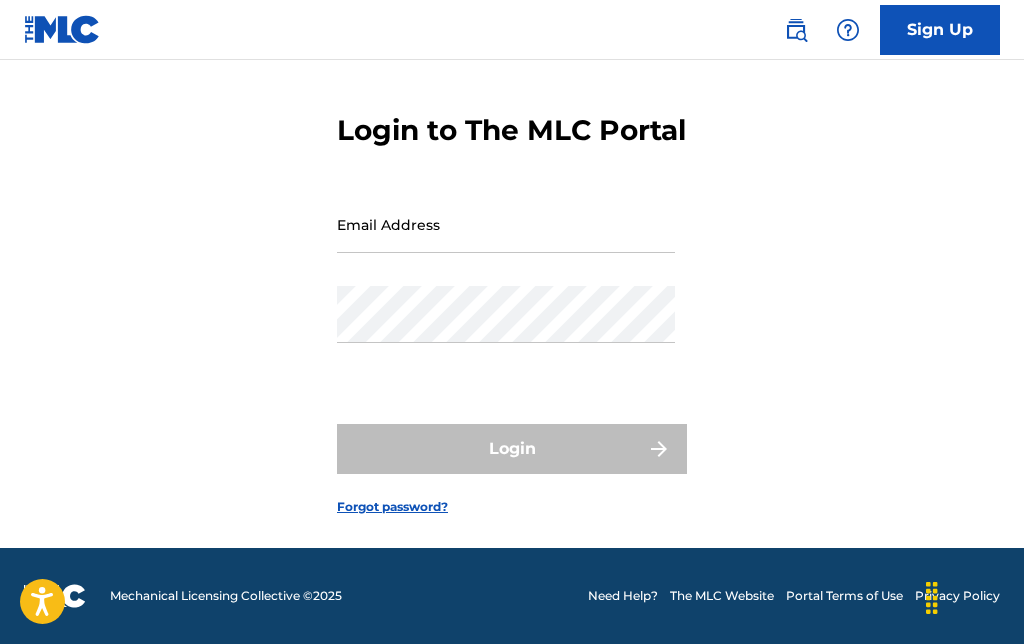scroll, scrollTop: 0, scrollLeft: 0, axis: both 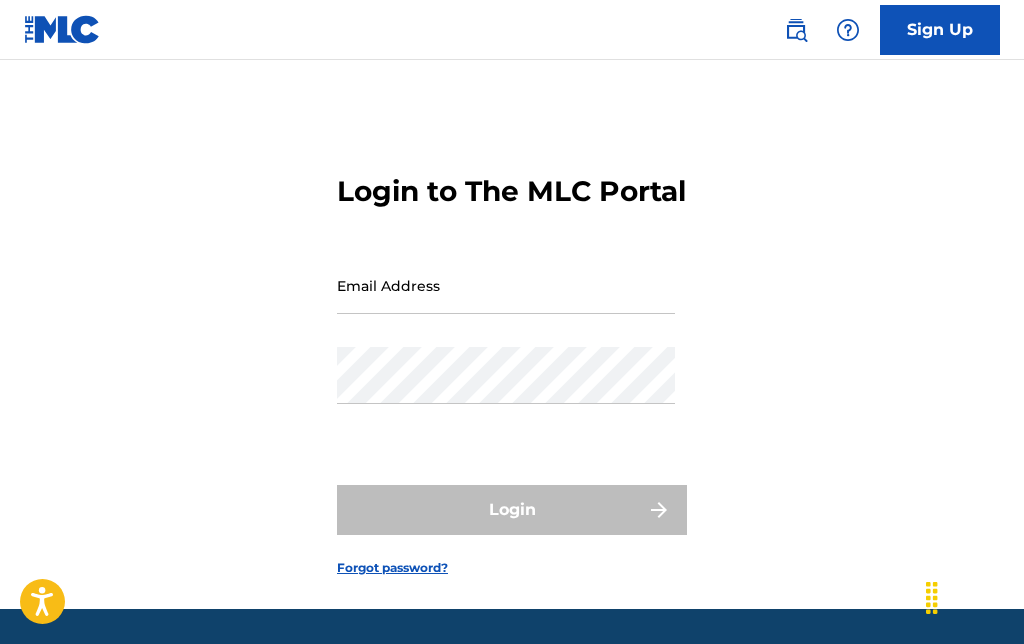 click on "Email Address" at bounding box center [506, 285] 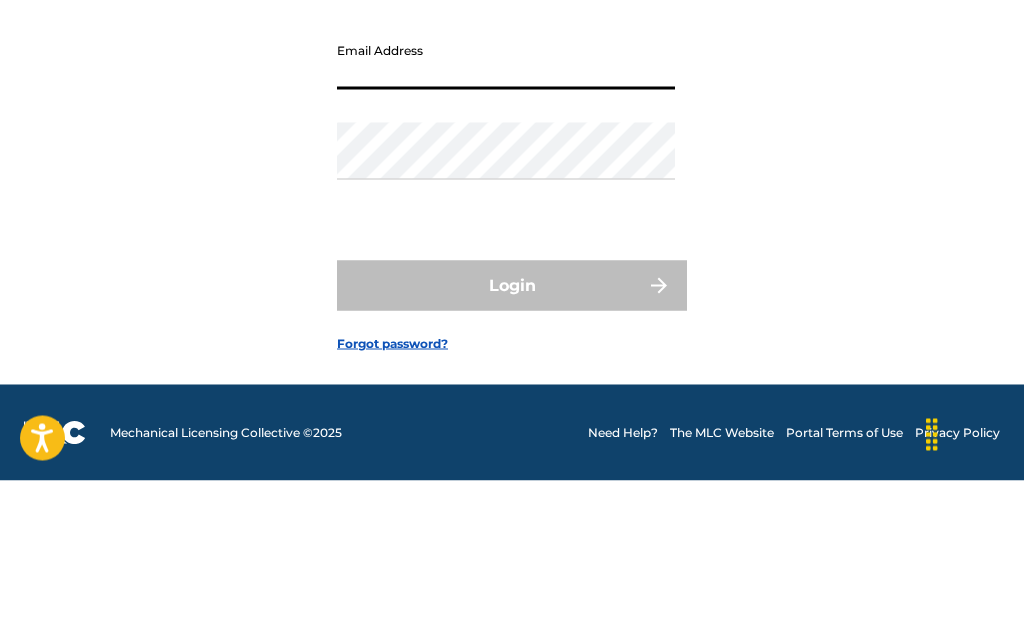 scroll, scrollTop: 106, scrollLeft: 0, axis: vertical 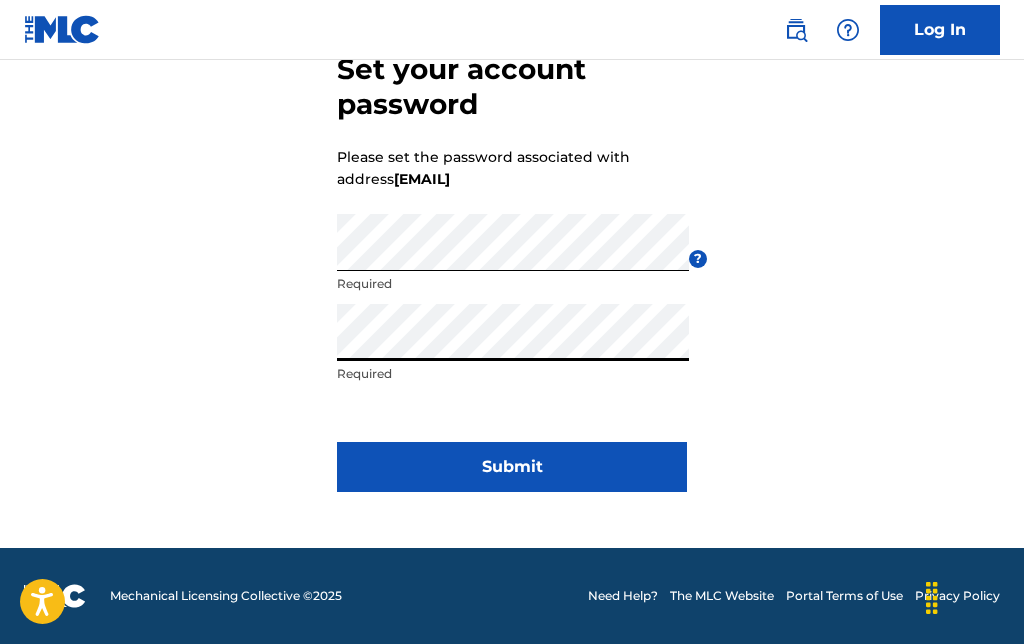 click on "Submit" at bounding box center (512, 467) 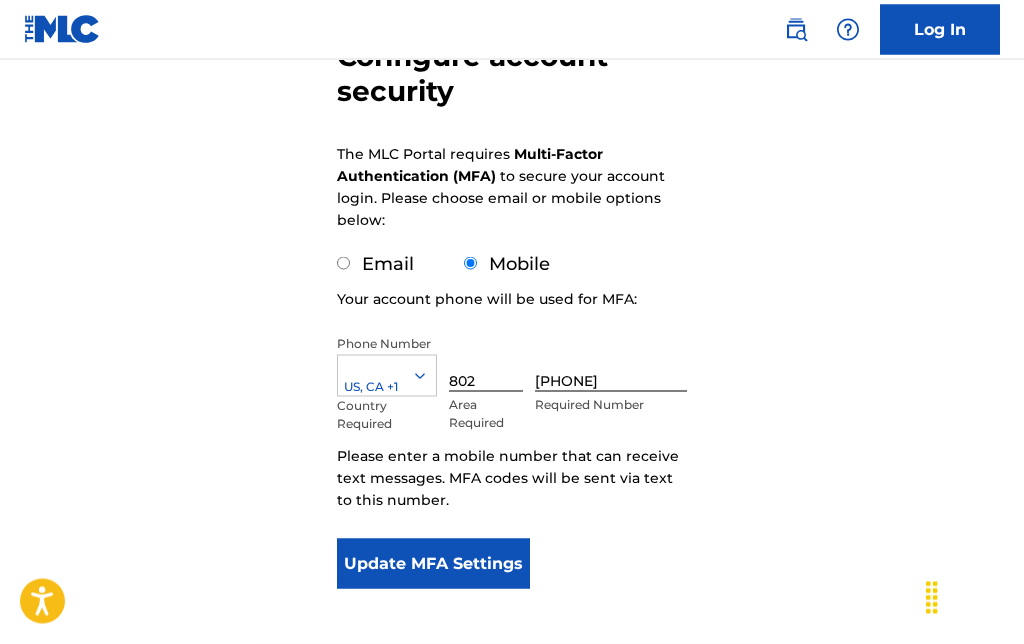 scroll, scrollTop: 224, scrollLeft: 0, axis: vertical 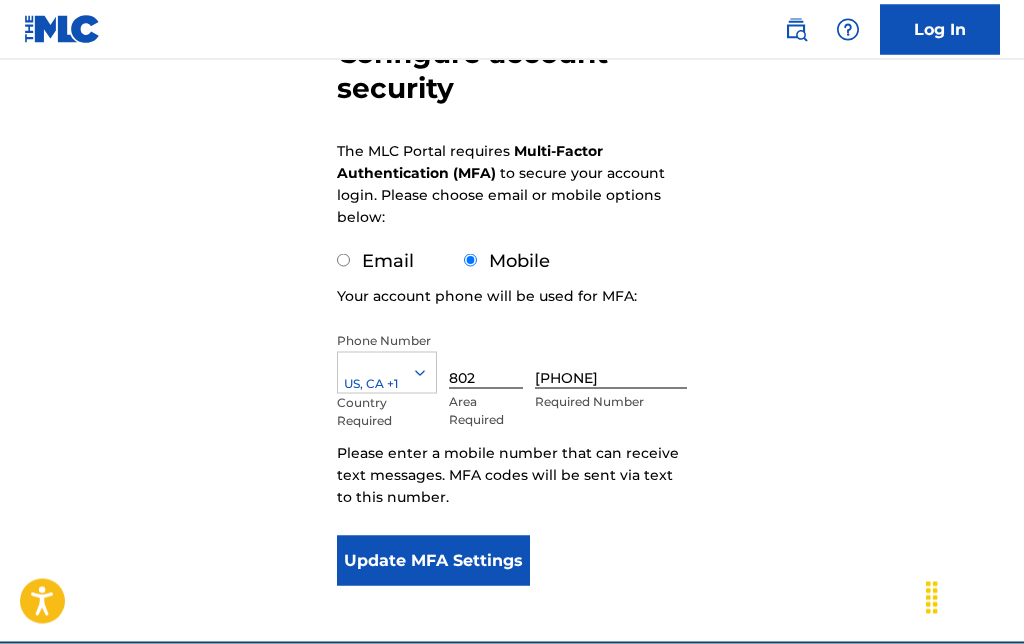 click on "Update MFA Settings" at bounding box center [433, 561] 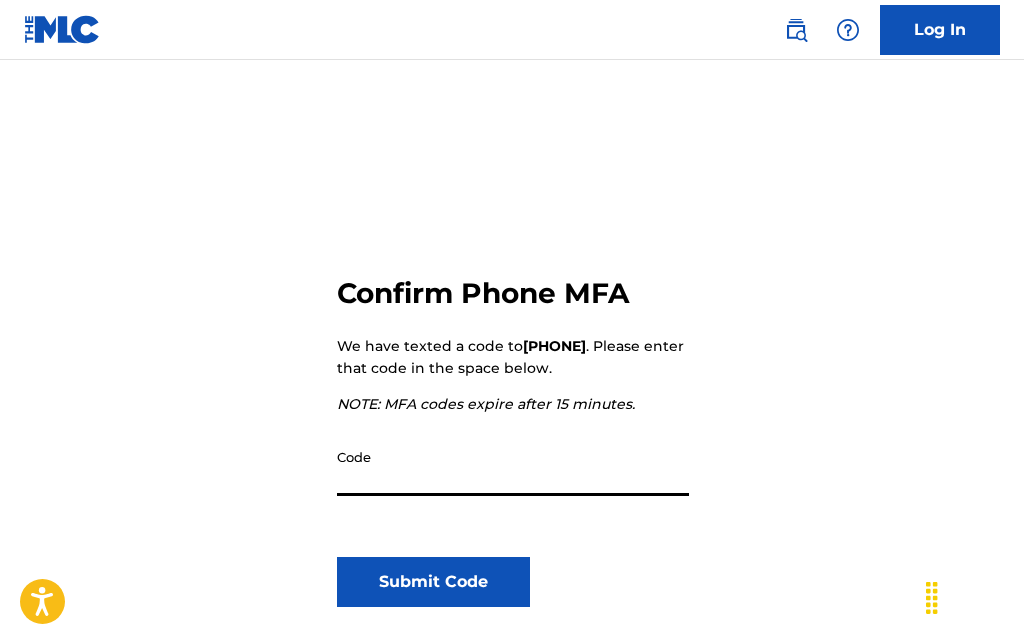 click on "Code" at bounding box center [513, 467] 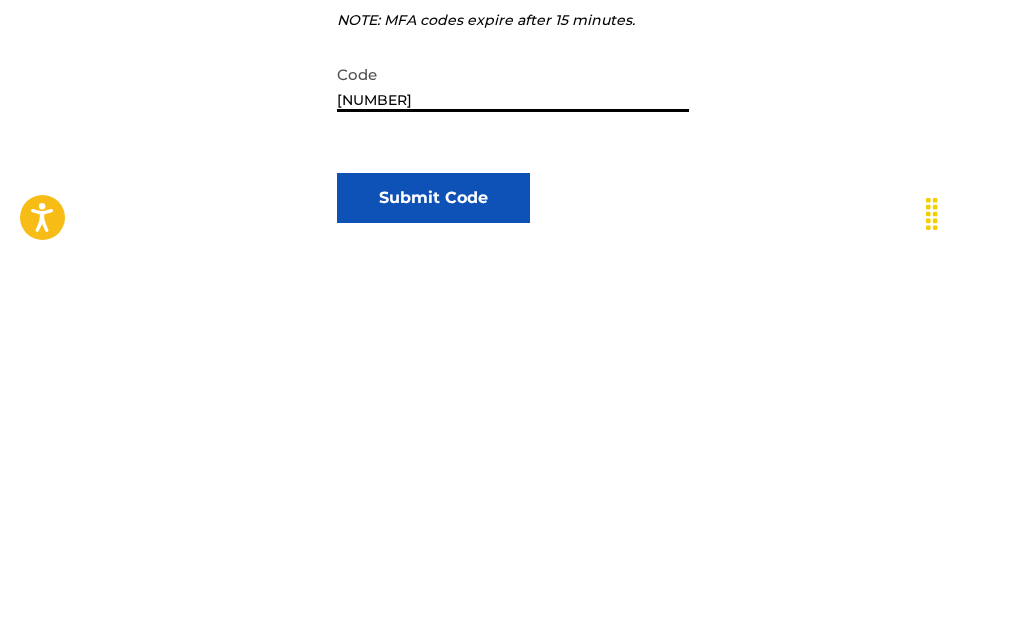 type on "[NUMBER]" 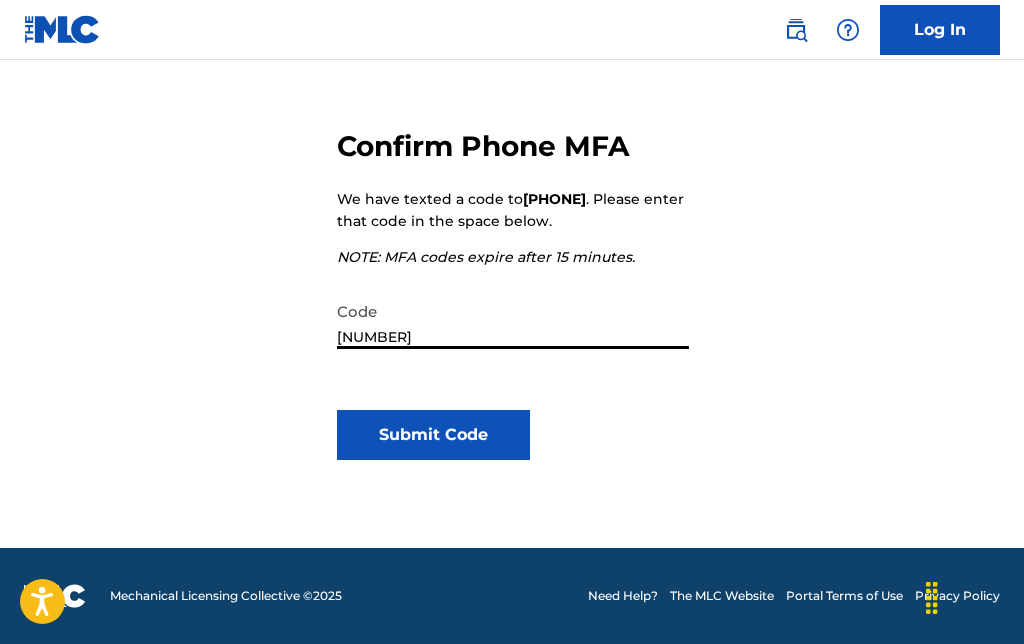 click on "Submit Code" at bounding box center [433, 435] 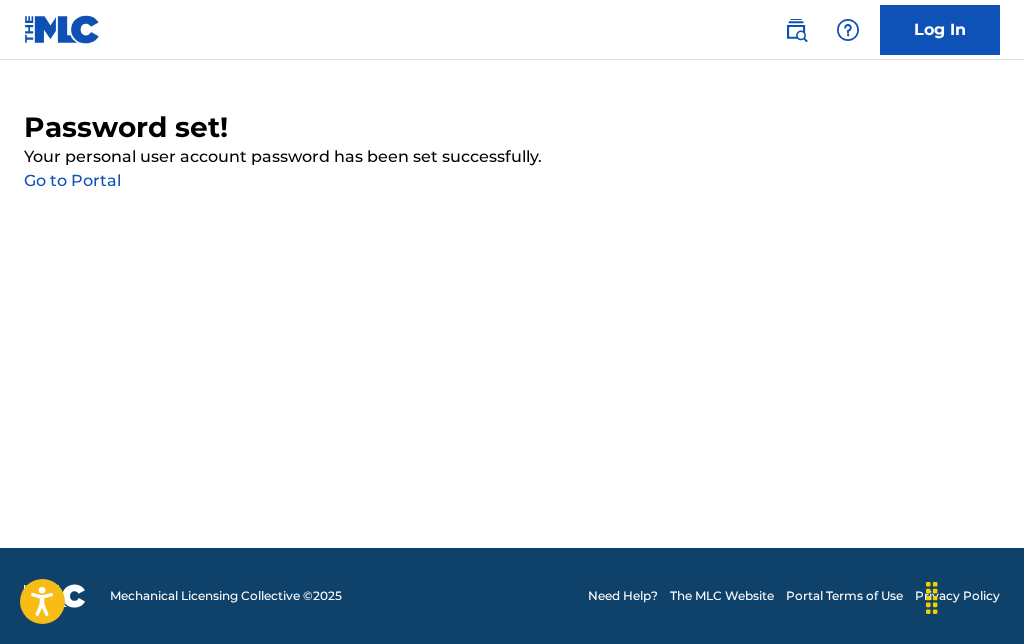 click on "Go to Portal" at bounding box center [72, 180] 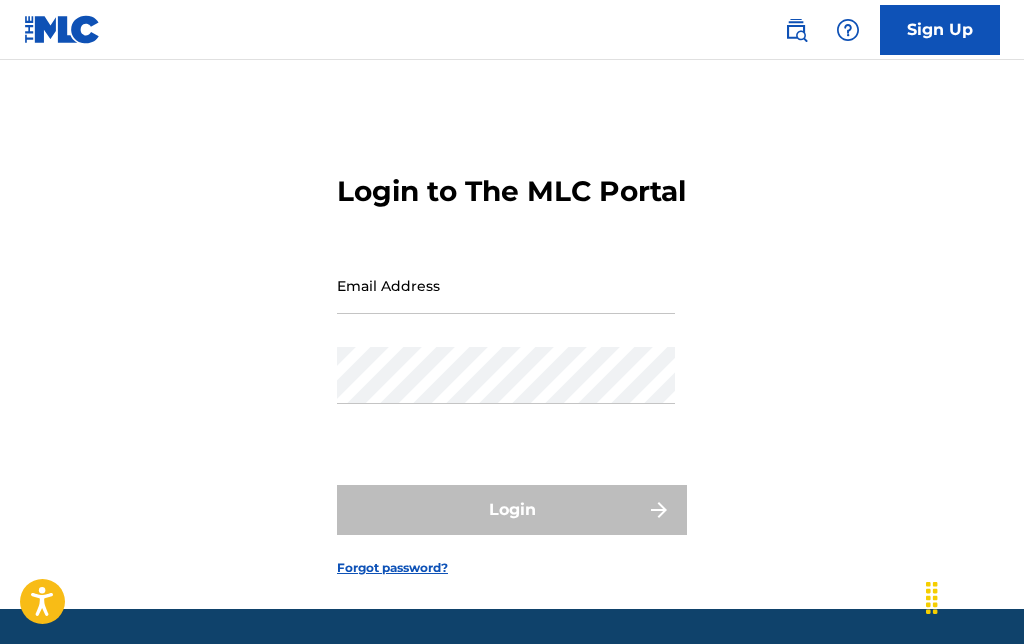 click on "Email Address" at bounding box center [506, 285] 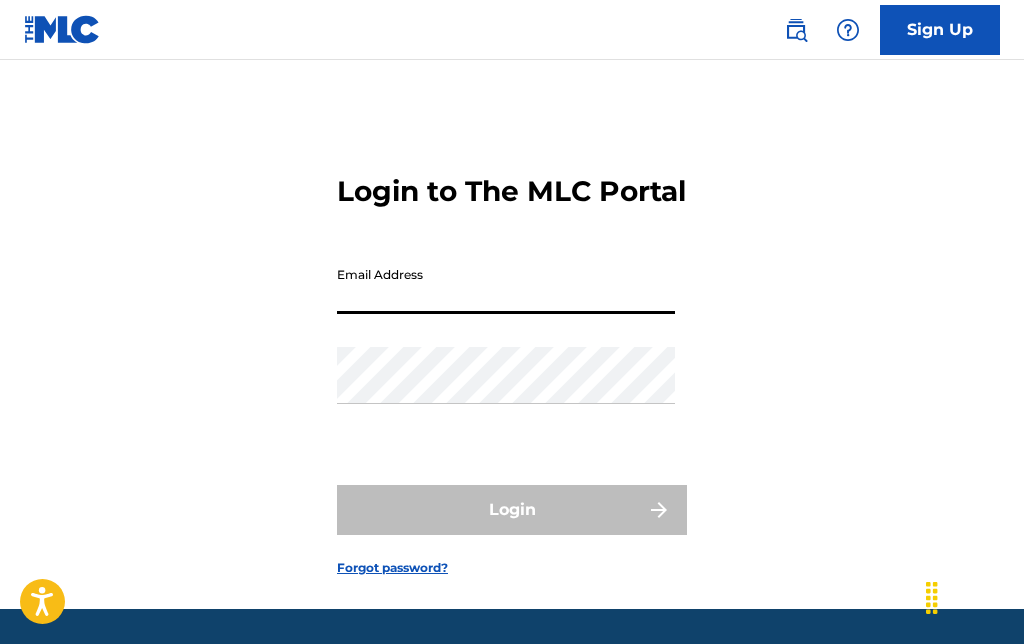 scroll, scrollTop: 80, scrollLeft: 0, axis: vertical 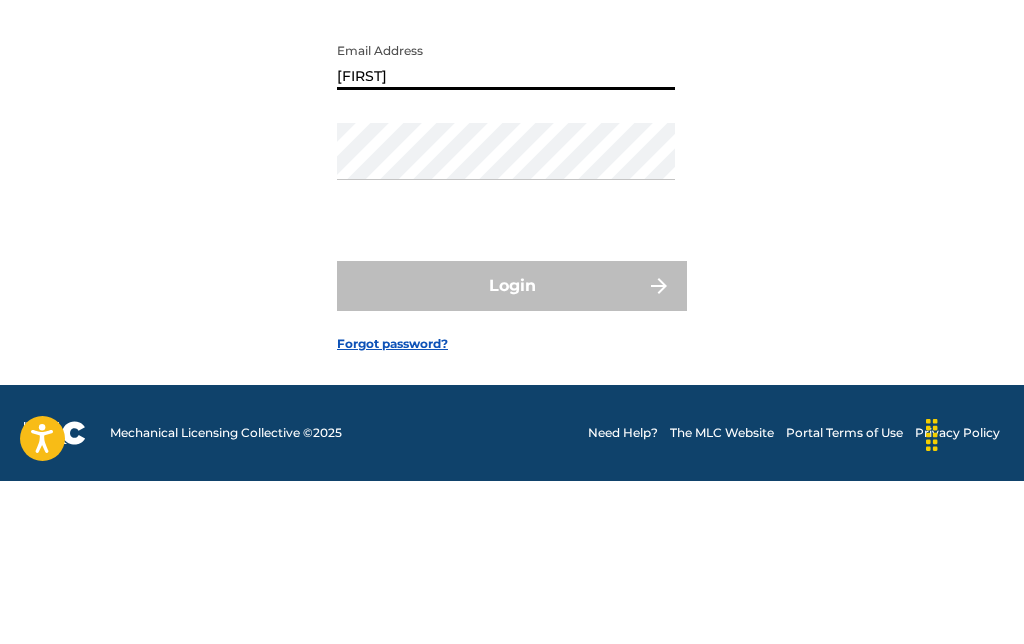 type on "[EMAIL]" 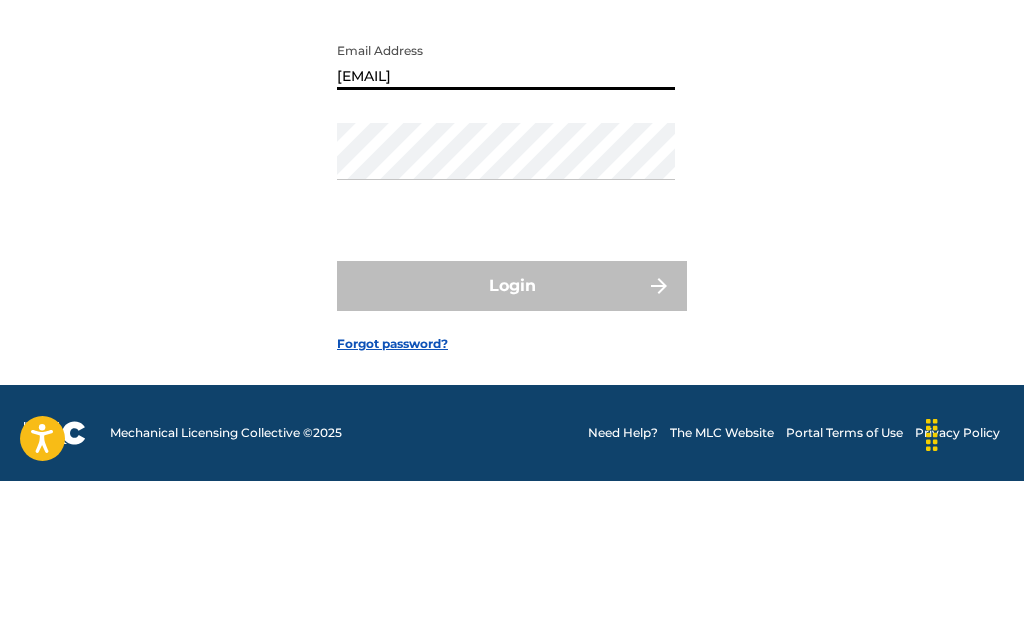 scroll, scrollTop: 106, scrollLeft: 0, axis: vertical 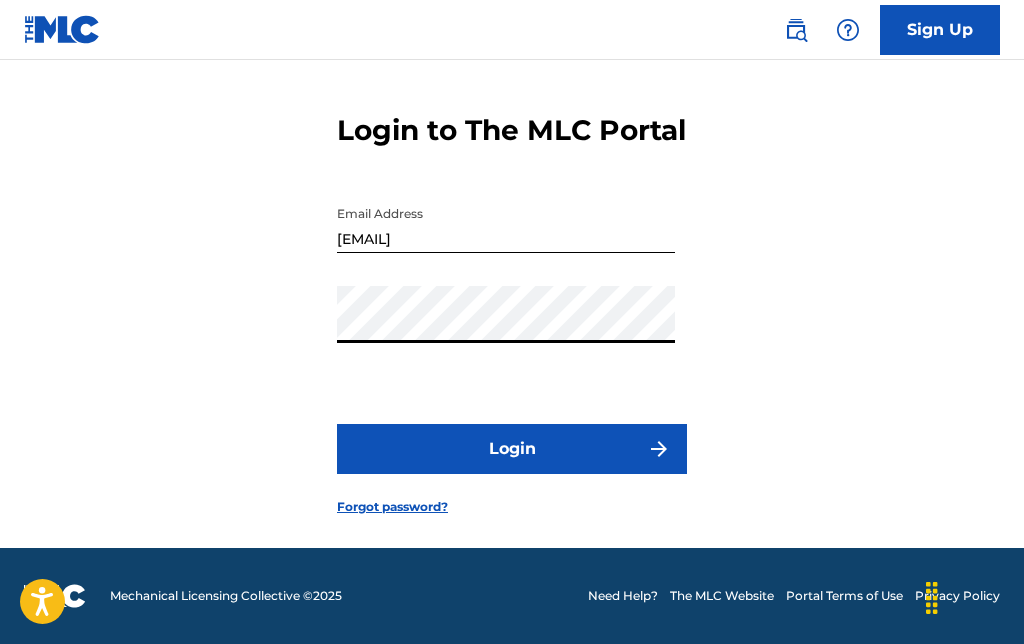 click on "Login" at bounding box center [512, 449] 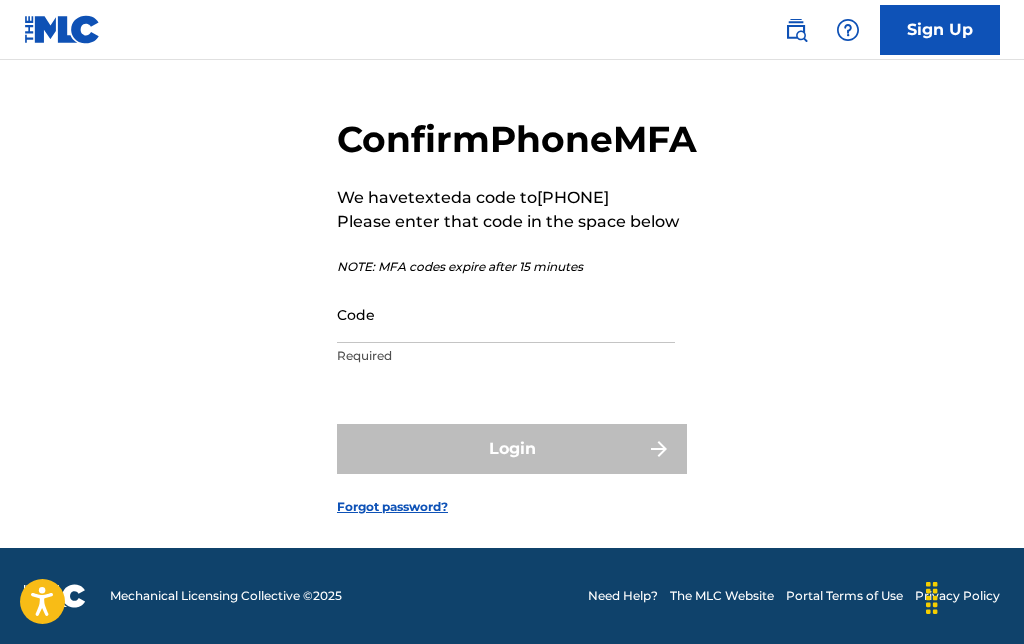 click on "Code" at bounding box center [506, 314] 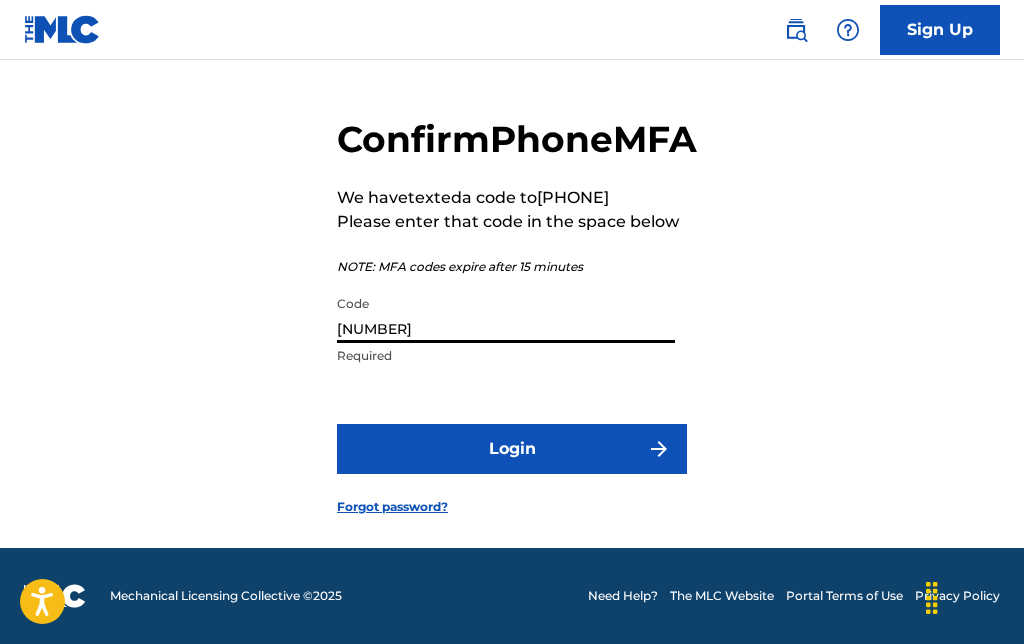 type on "[NUMBER]" 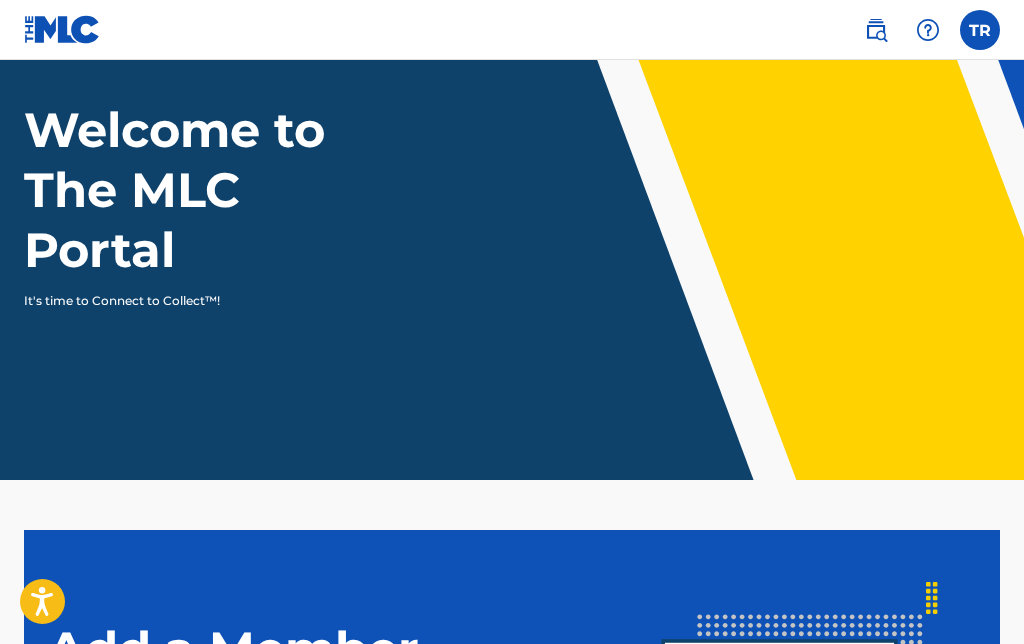 scroll, scrollTop: 80, scrollLeft: 0, axis: vertical 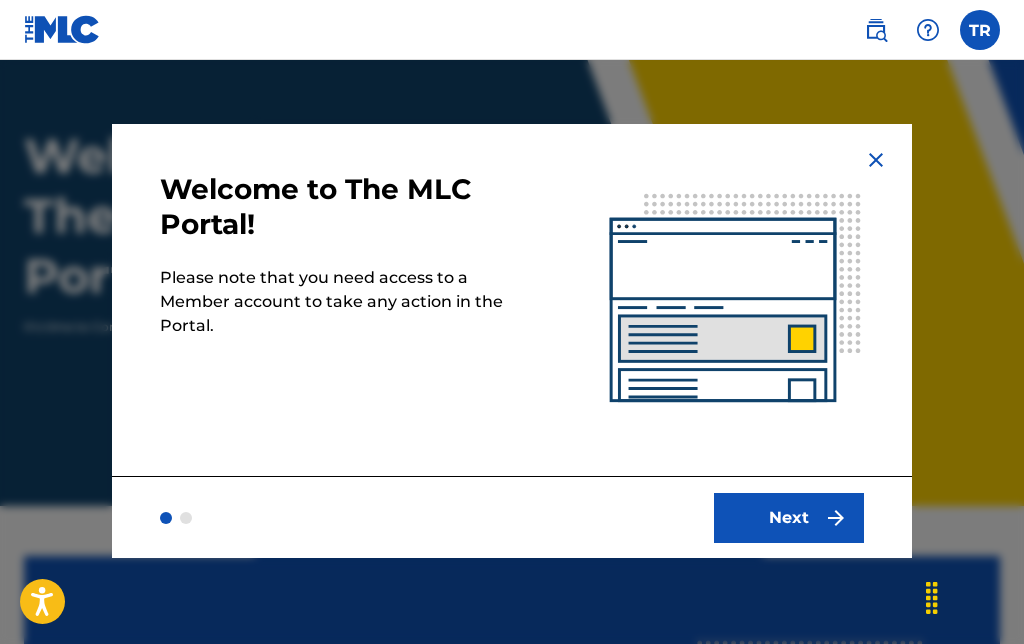 click on "Next" at bounding box center (789, 518) 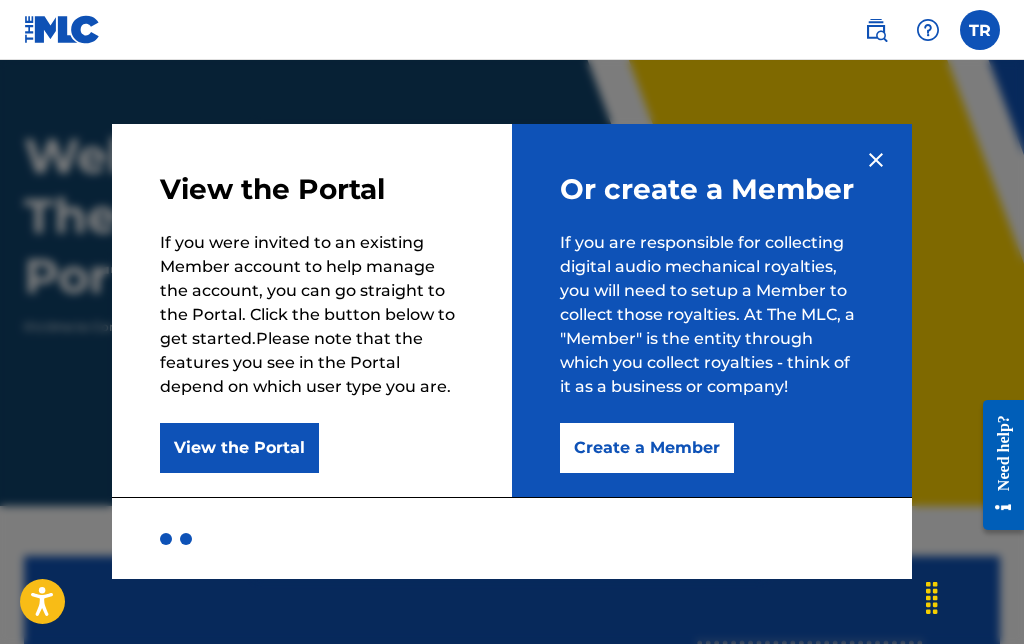 click on "Create a Member" at bounding box center [647, 448] 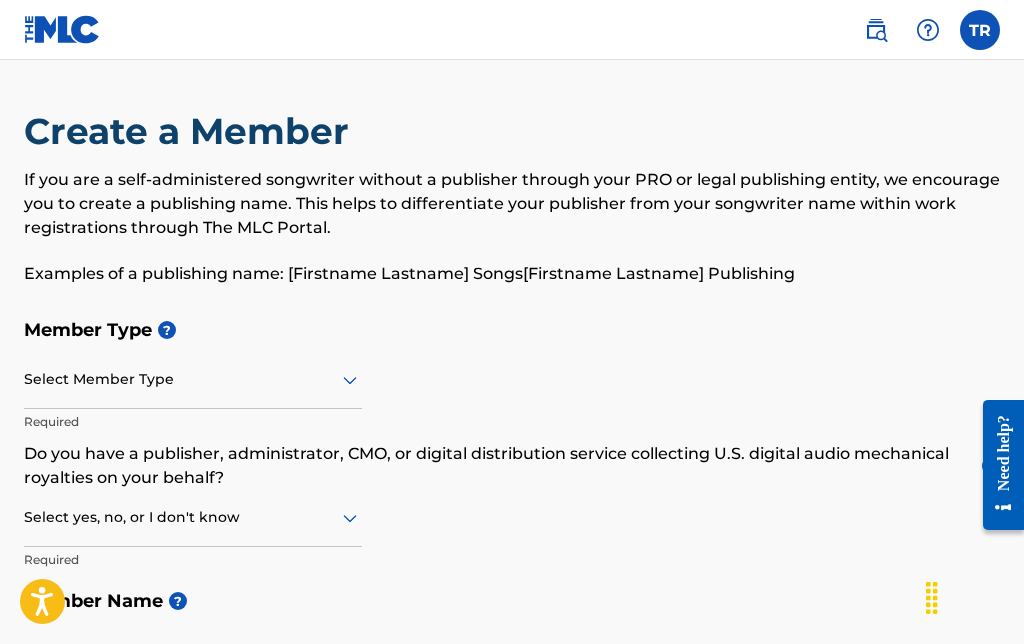 scroll, scrollTop: 0, scrollLeft: 0, axis: both 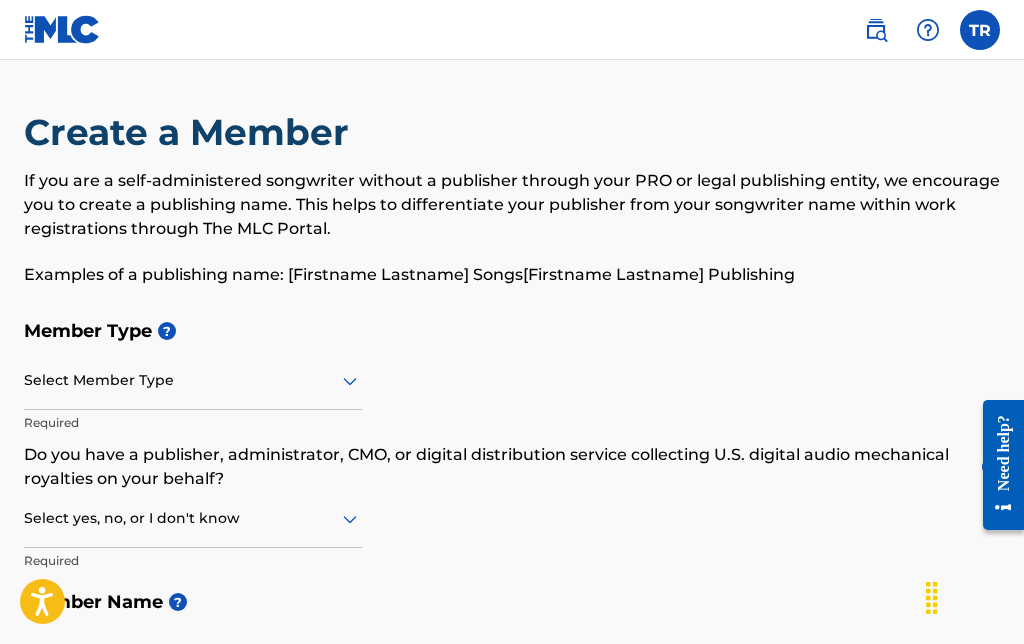 click on "Required" at bounding box center (193, 423) 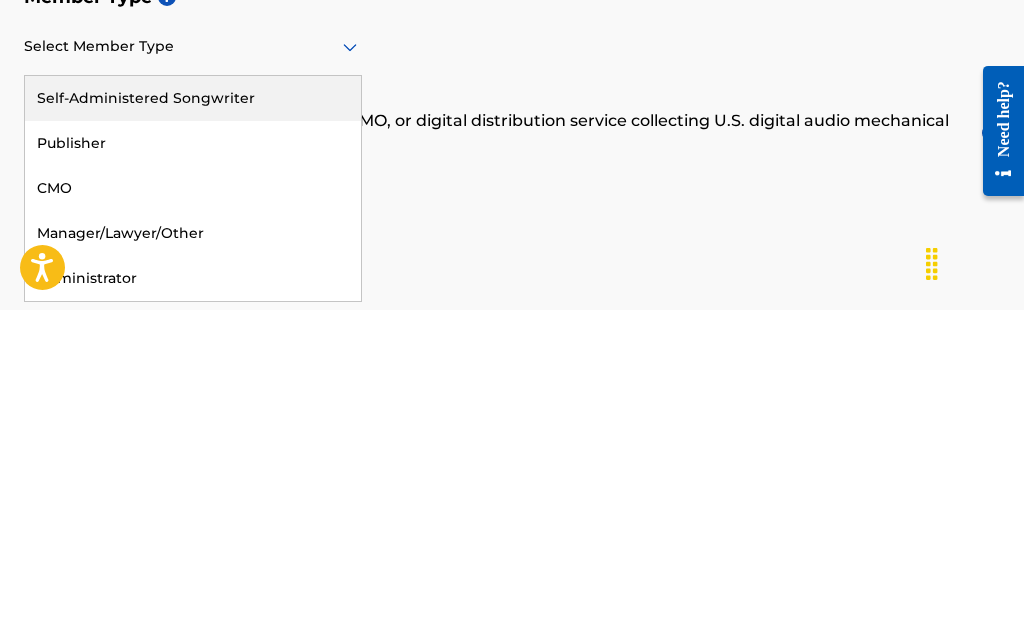 click on "Self-Administered Songwriter" at bounding box center (193, 432) 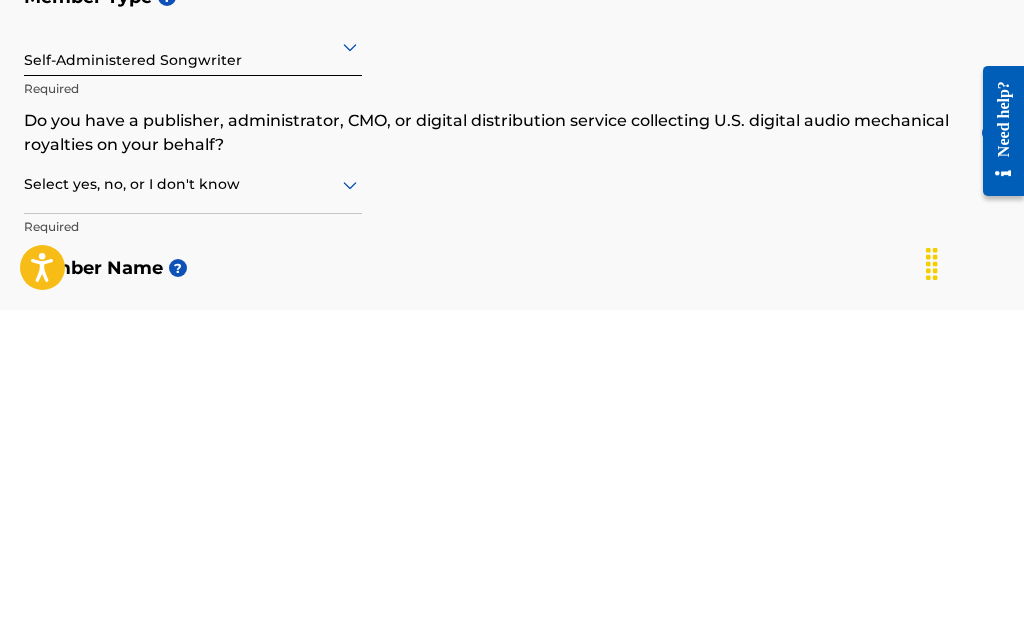 scroll, scrollTop: 334, scrollLeft: 0, axis: vertical 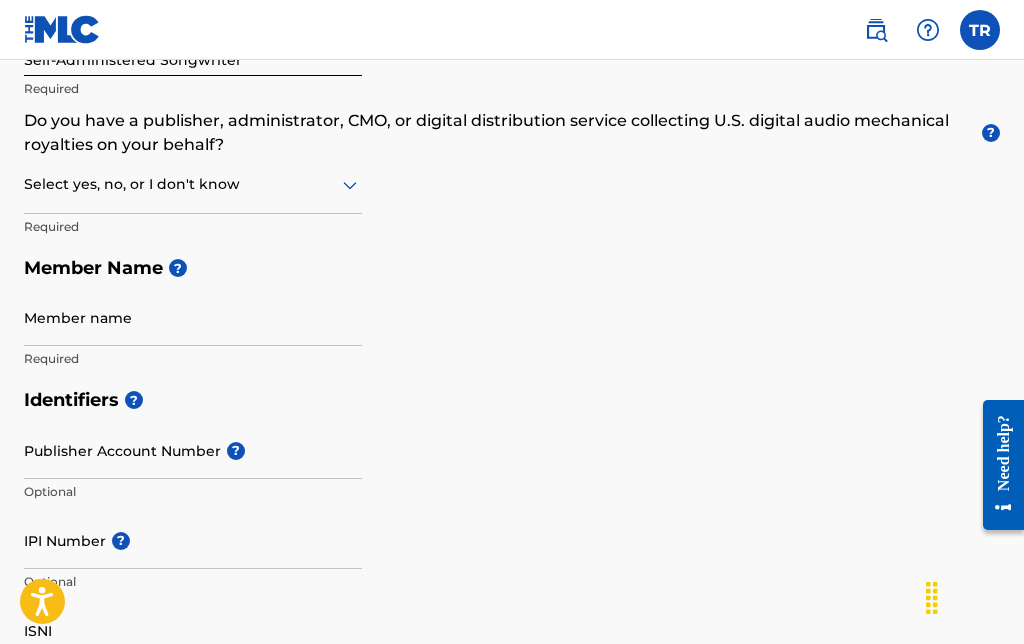 click on "Member name" at bounding box center [193, 317] 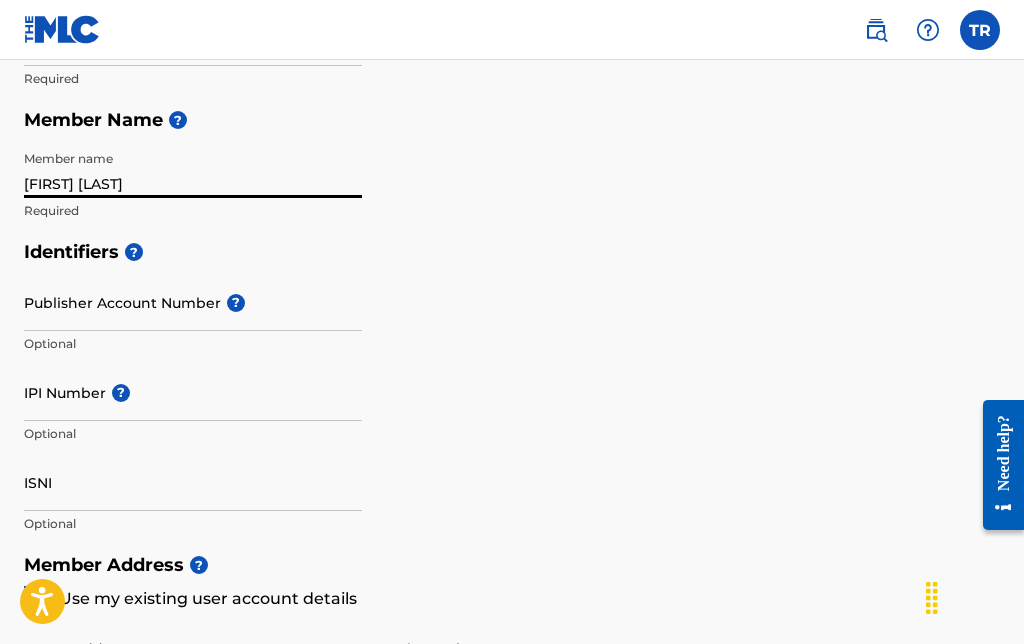 scroll, scrollTop: 470, scrollLeft: 0, axis: vertical 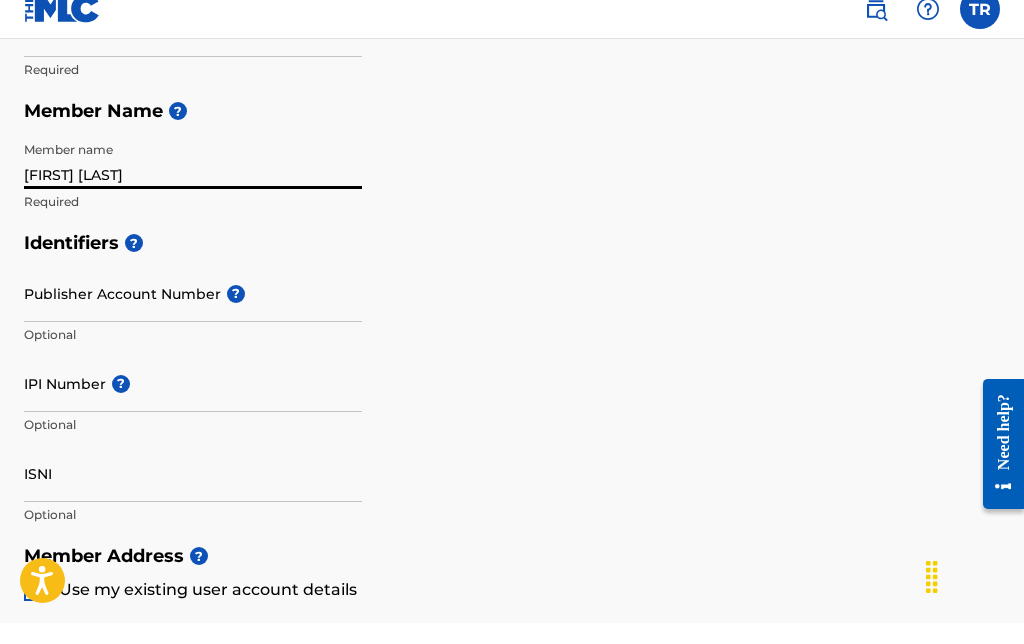 type on "[FIRST] [LAST]" 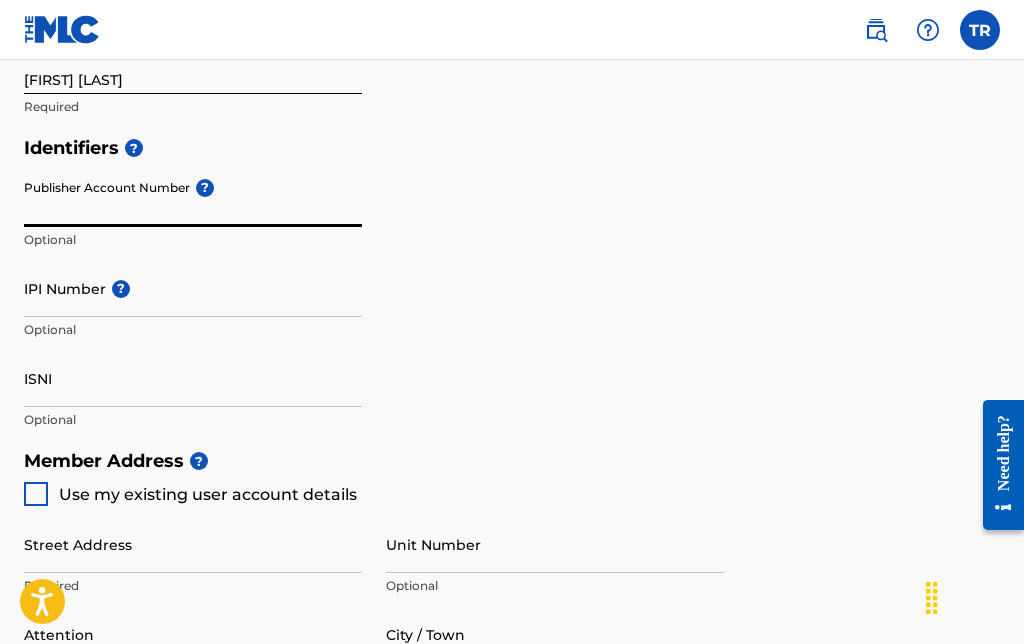 scroll, scrollTop: 584, scrollLeft: 0, axis: vertical 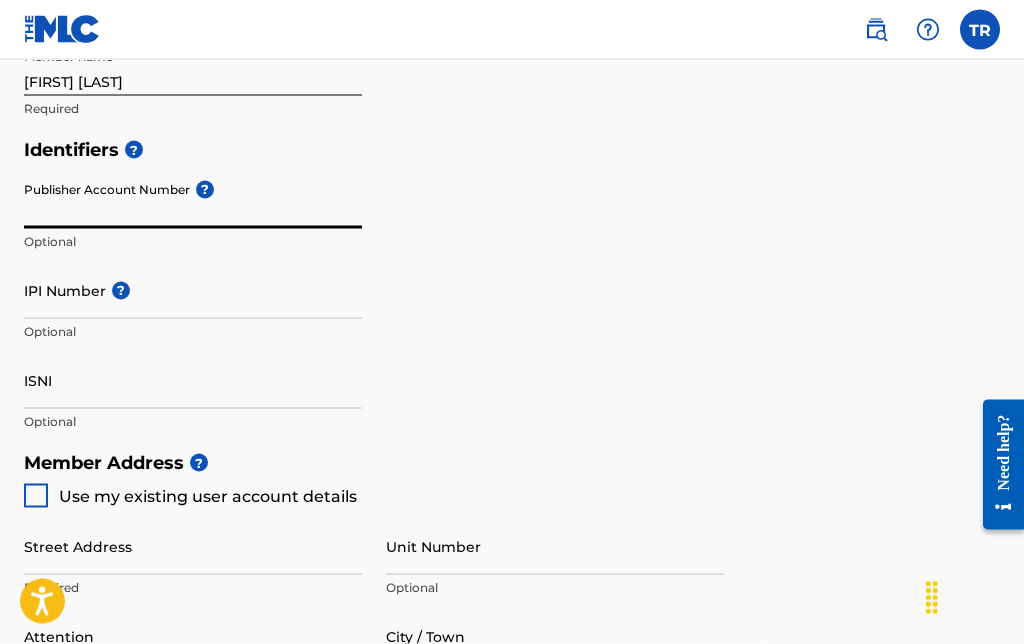 click on "Publisher Account Number ?" at bounding box center [193, 200] 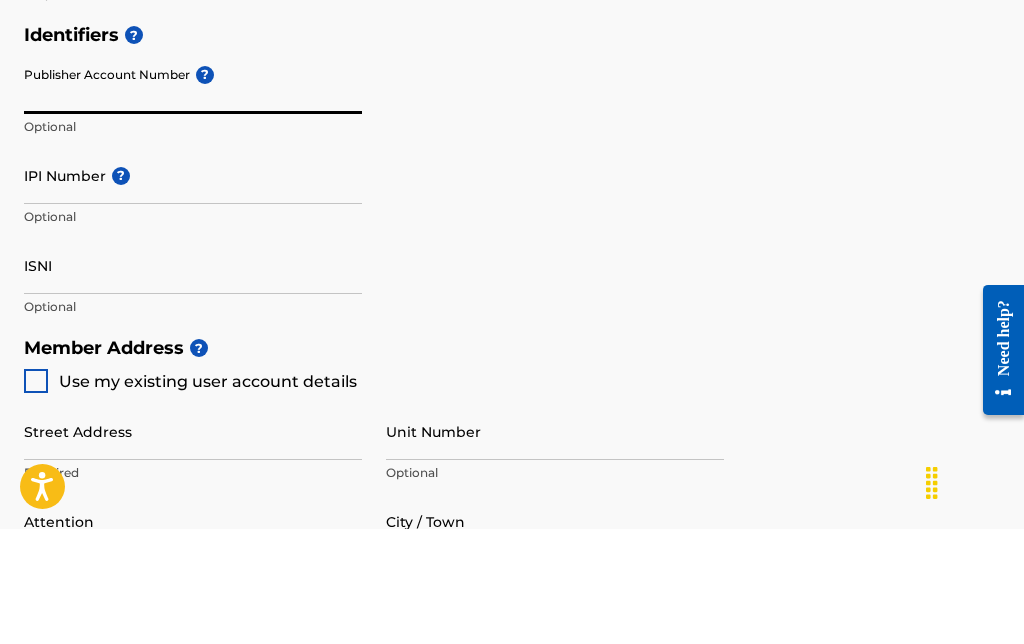 click on "Publisher Account Number ?" at bounding box center [193, 200] 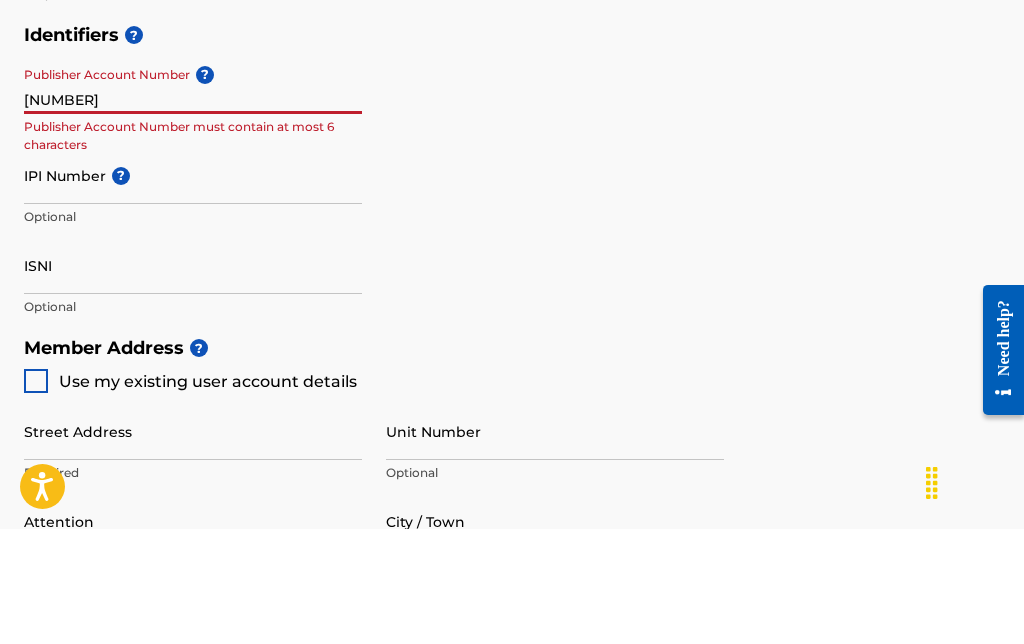 scroll, scrollTop: 700, scrollLeft: 0, axis: vertical 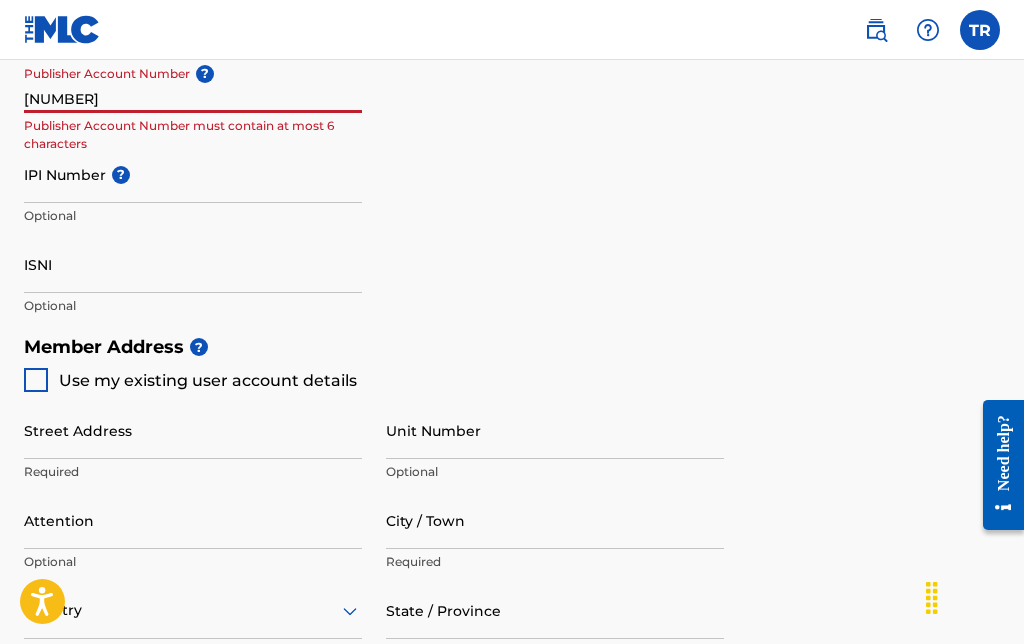 type on "[NUMBER]" 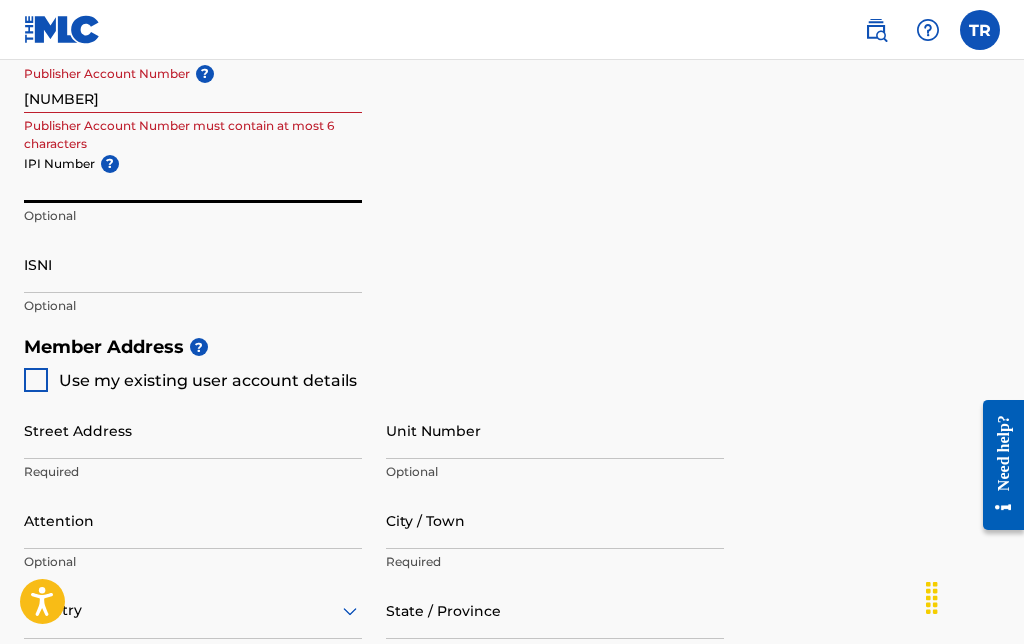 scroll, scrollTop: 699, scrollLeft: 0, axis: vertical 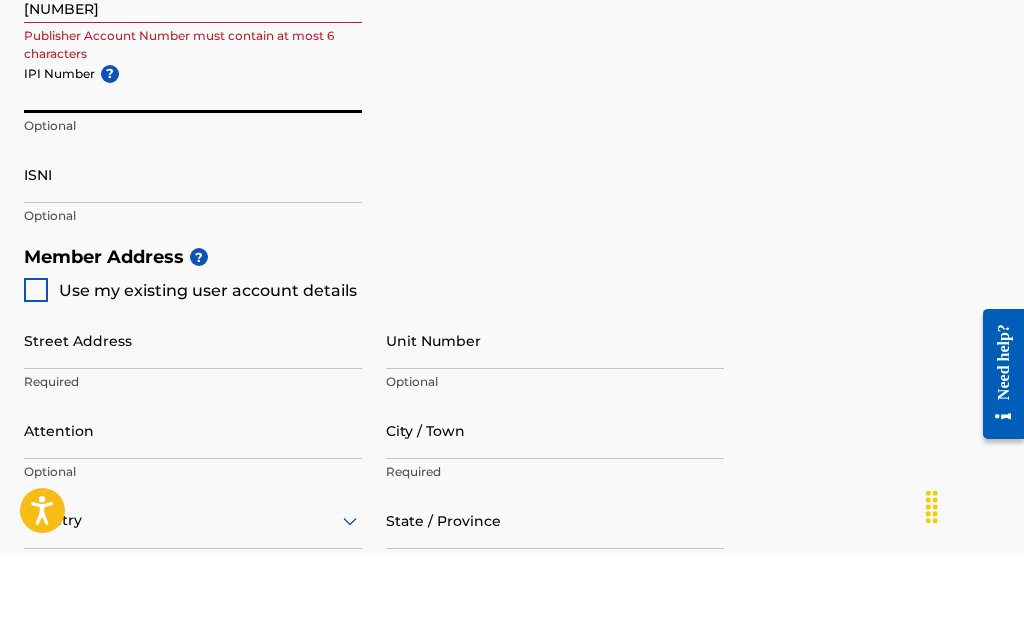 click on "IPI Number ?" at bounding box center [193, 175] 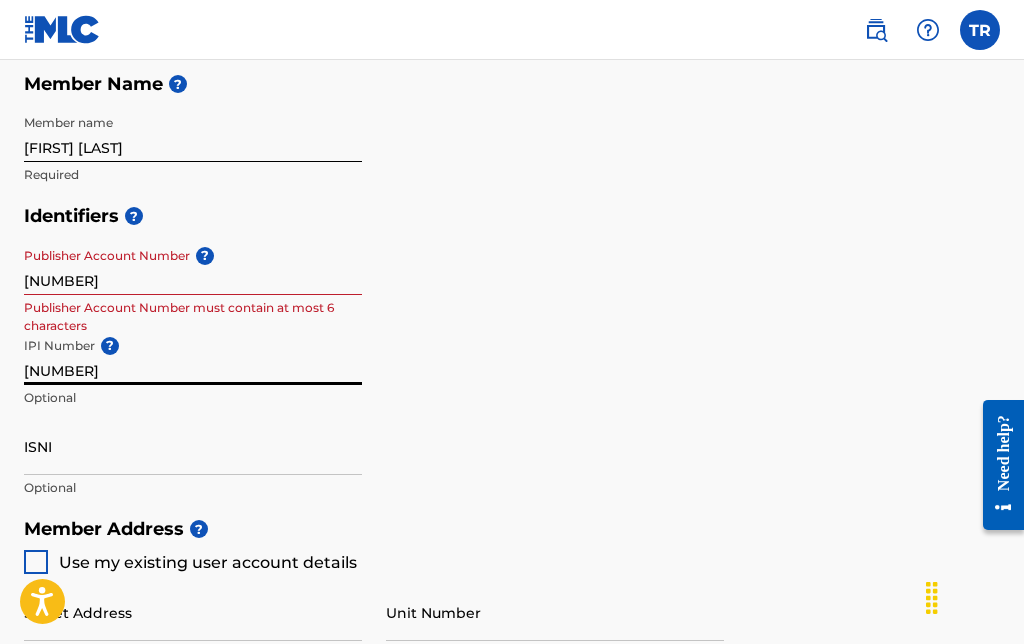 scroll, scrollTop: 513, scrollLeft: 0, axis: vertical 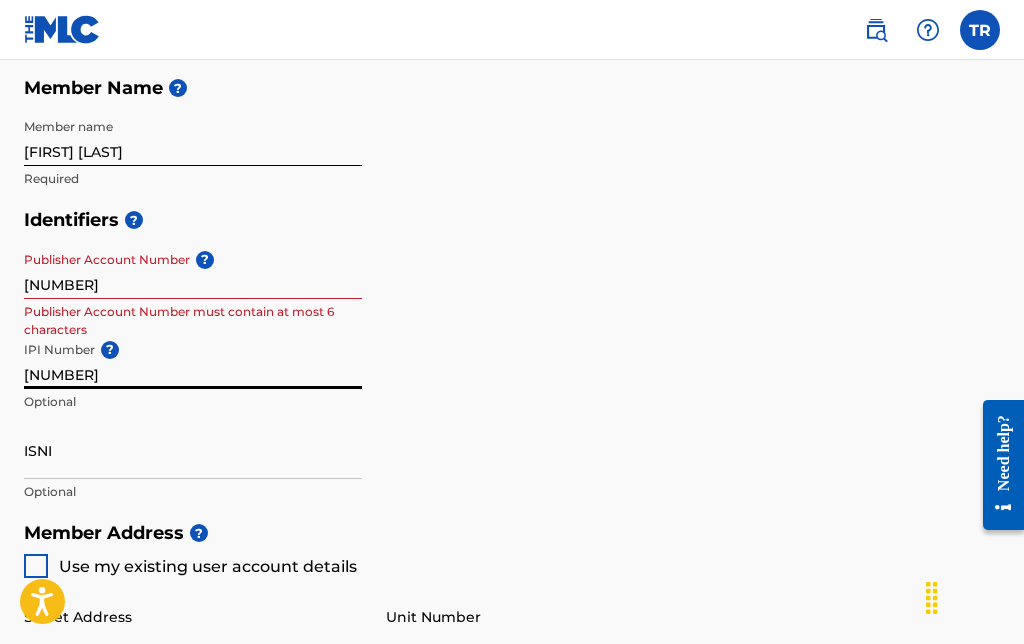 type on "[NUMBER]" 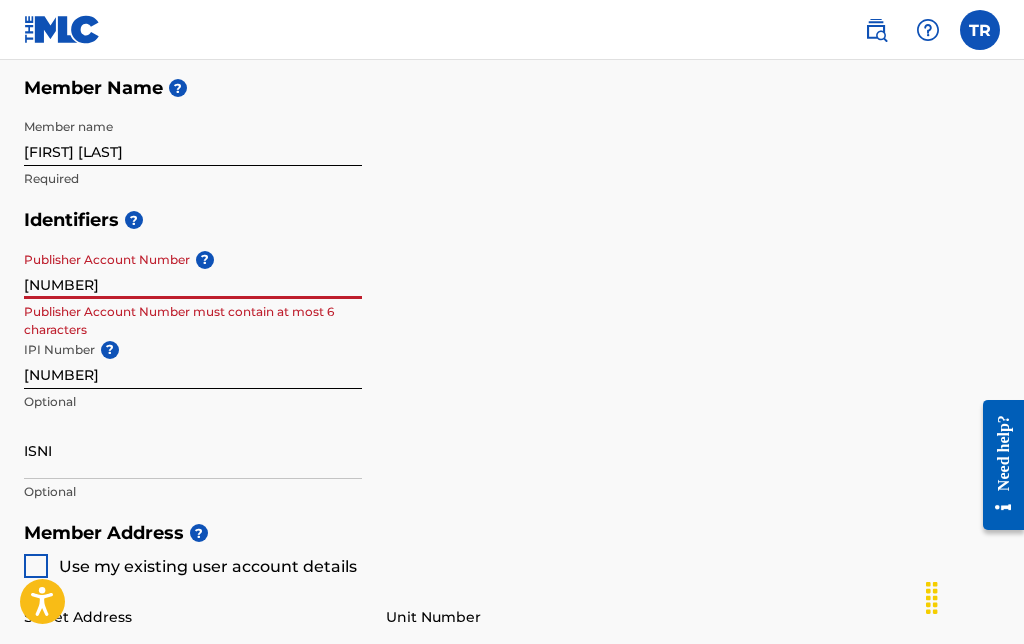 scroll, scrollTop: 513, scrollLeft: 0, axis: vertical 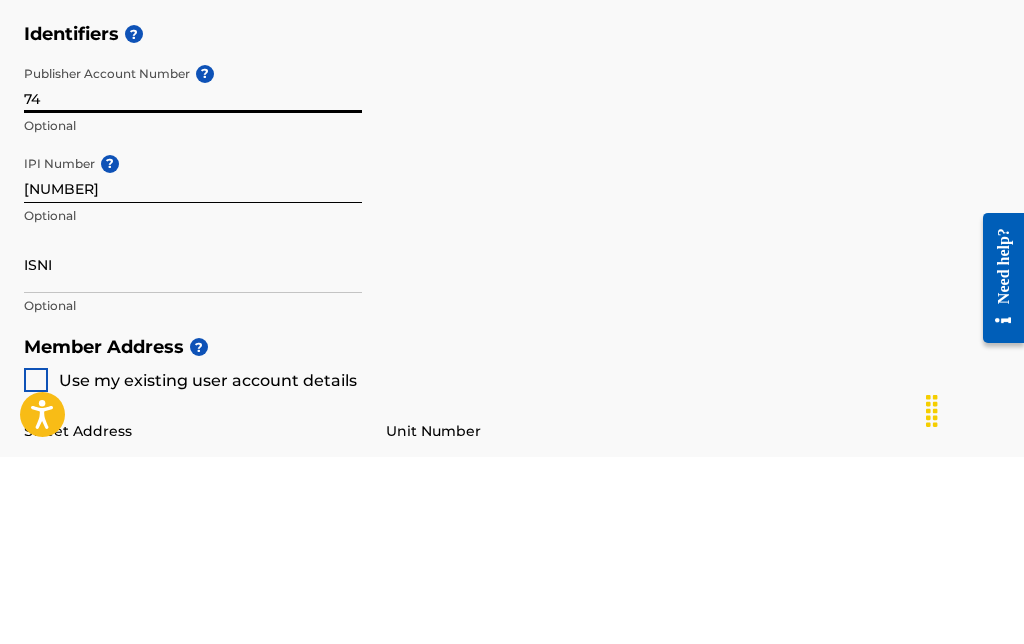 type on "7" 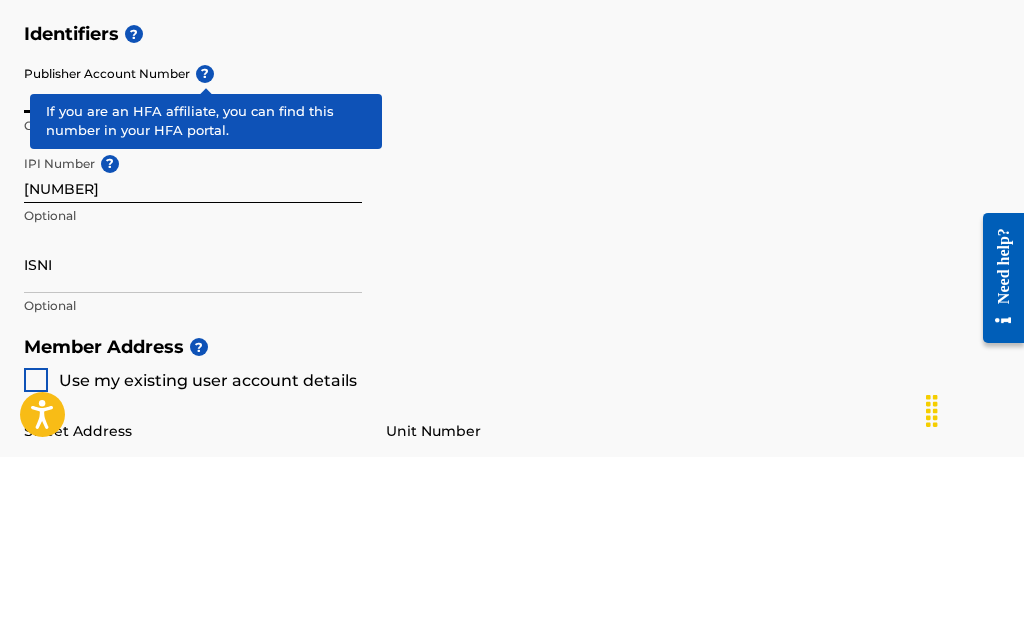 type 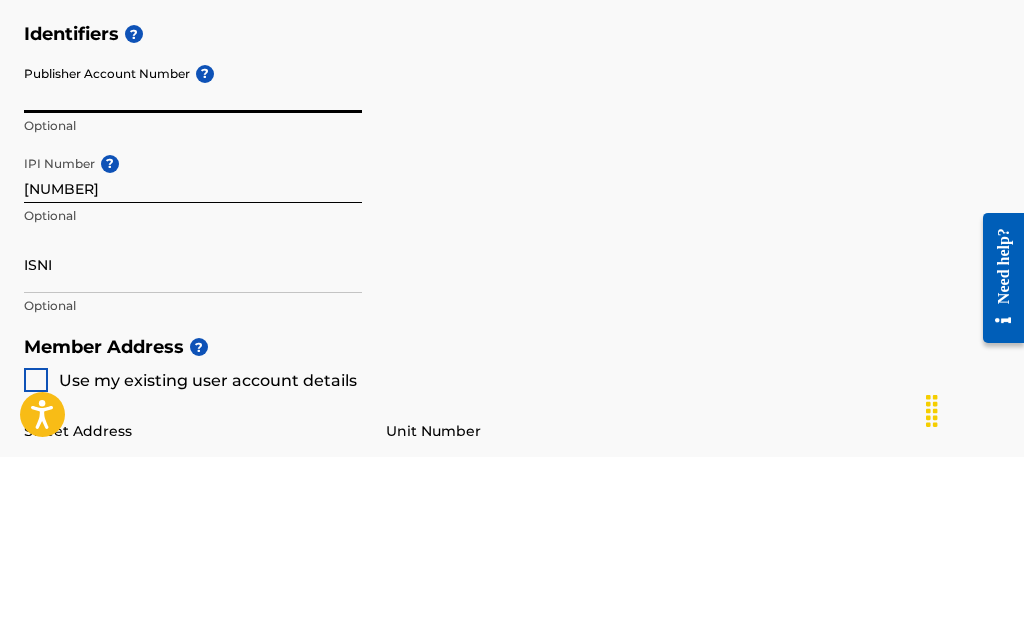 click on "[NUMBER]" at bounding box center [512, 356] 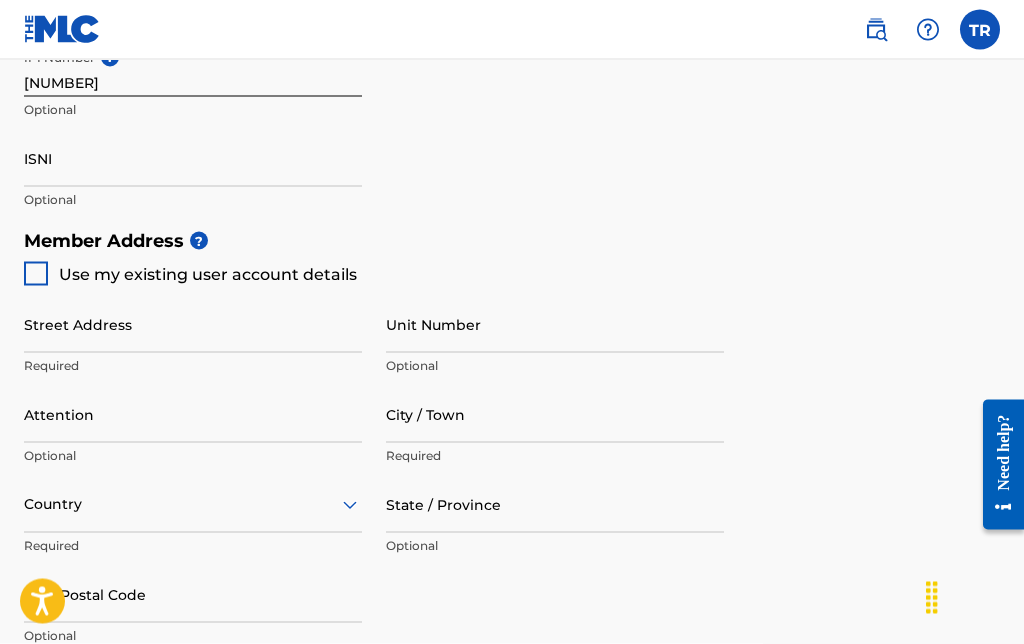 scroll, scrollTop: 807, scrollLeft: 0, axis: vertical 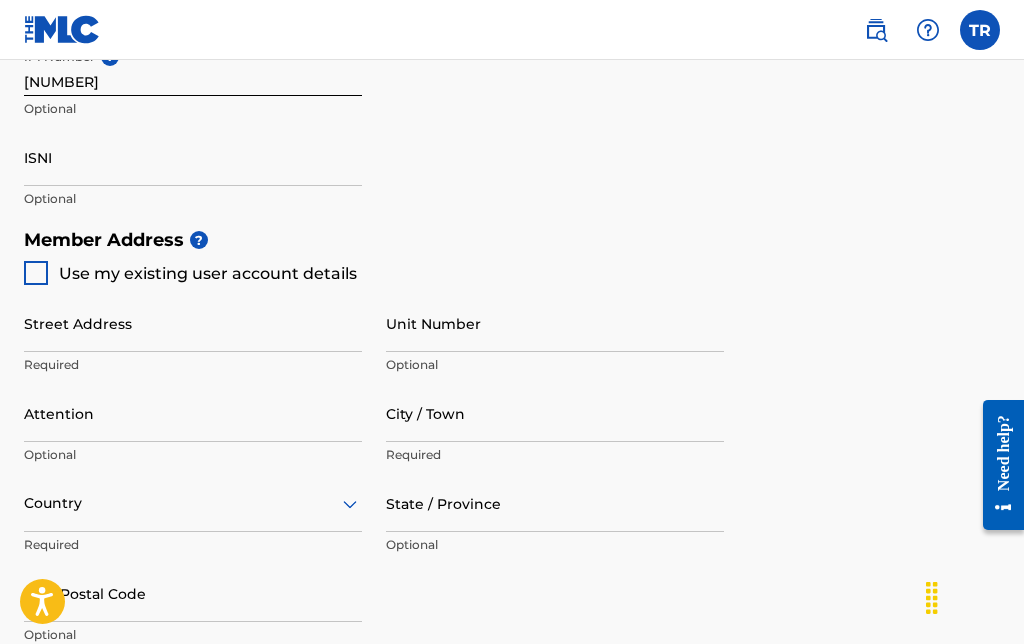 click on "Use my existing user account details" at bounding box center (208, 273) 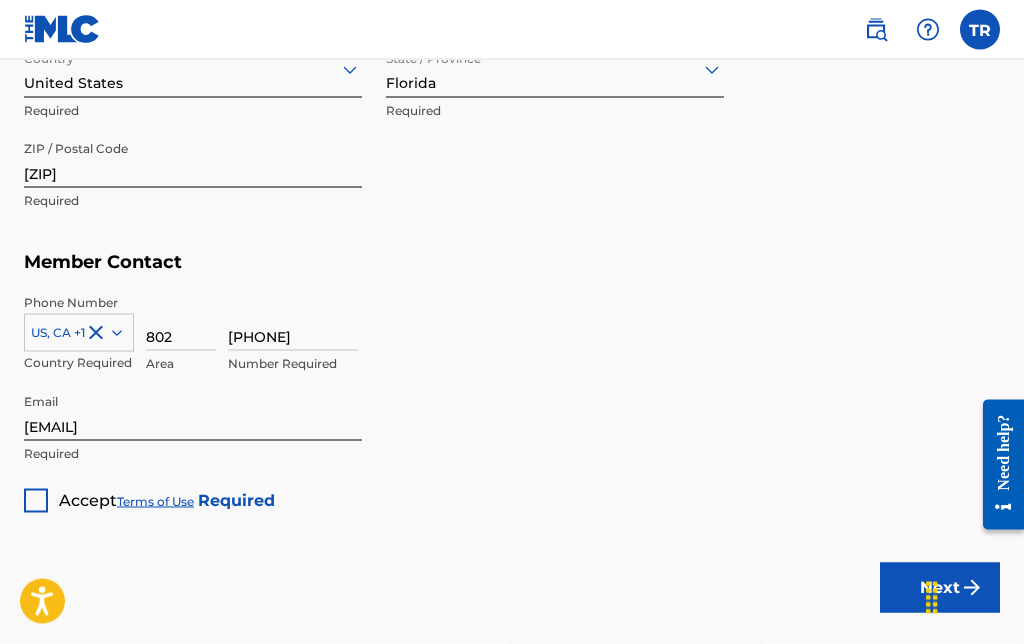 scroll, scrollTop: 1242, scrollLeft: 0, axis: vertical 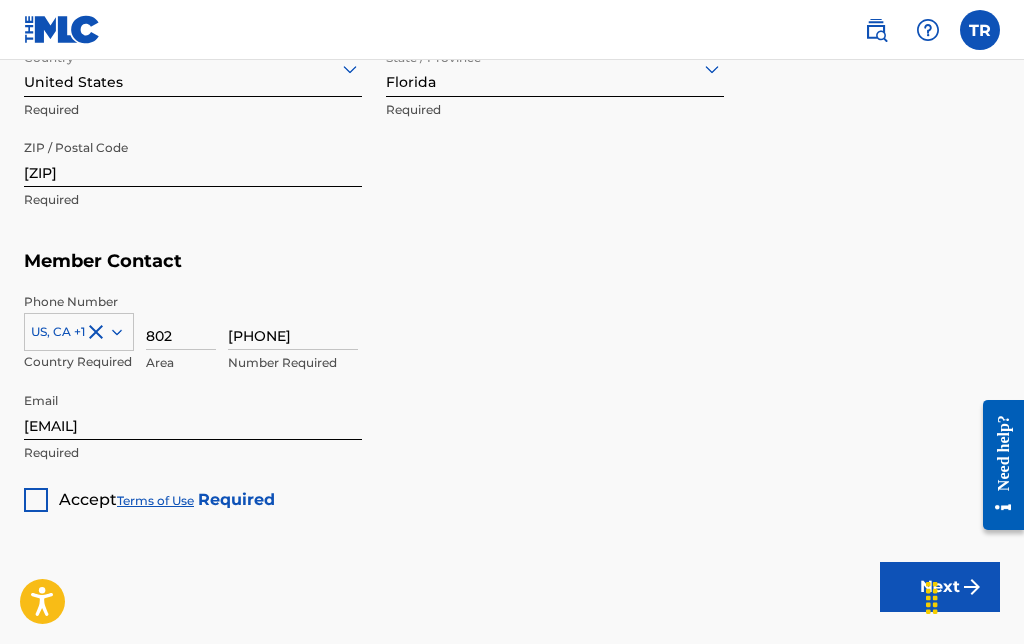 click at bounding box center [36, 500] 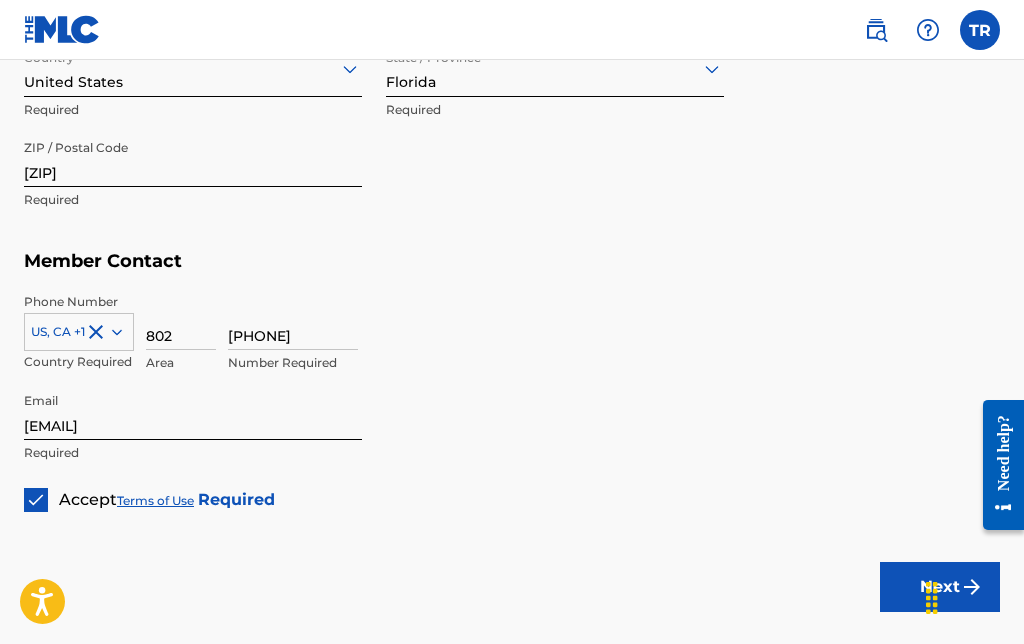 click on "Next" at bounding box center (940, 587) 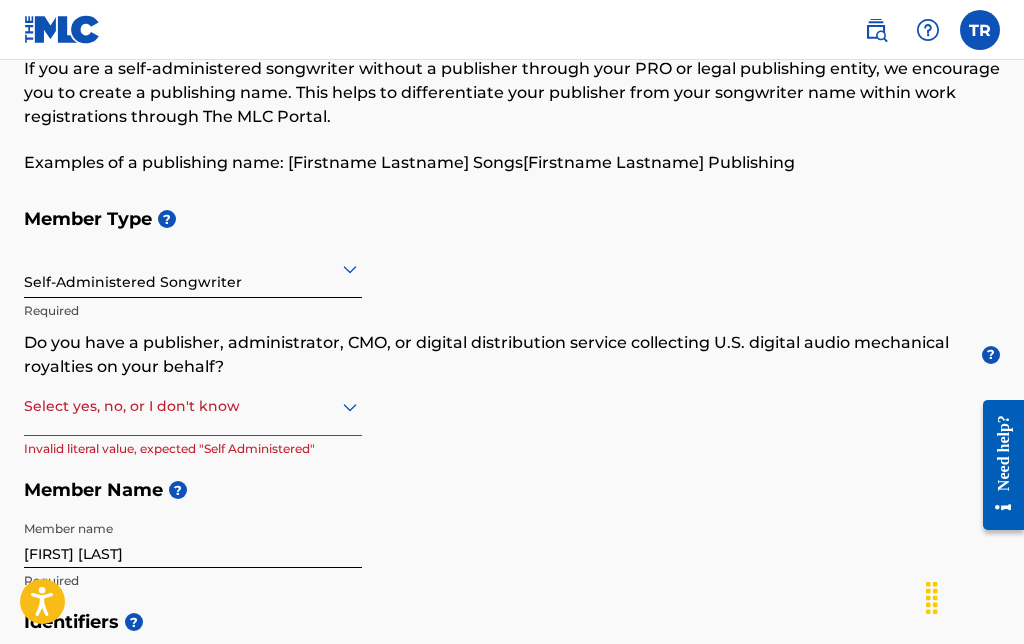 scroll, scrollTop: 111, scrollLeft: 0, axis: vertical 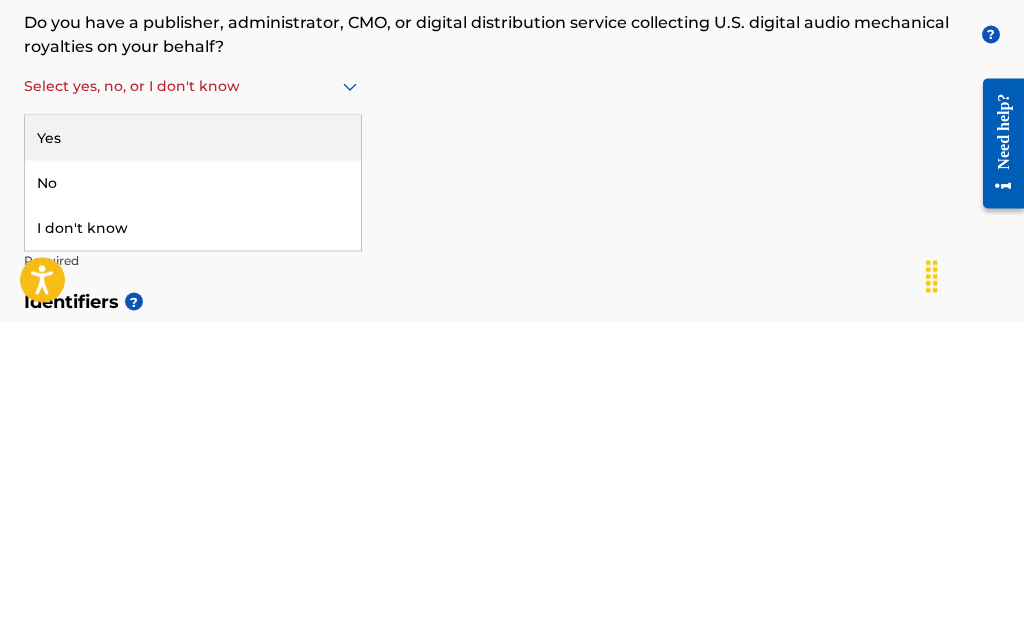 click on "No" at bounding box center (193, 504) 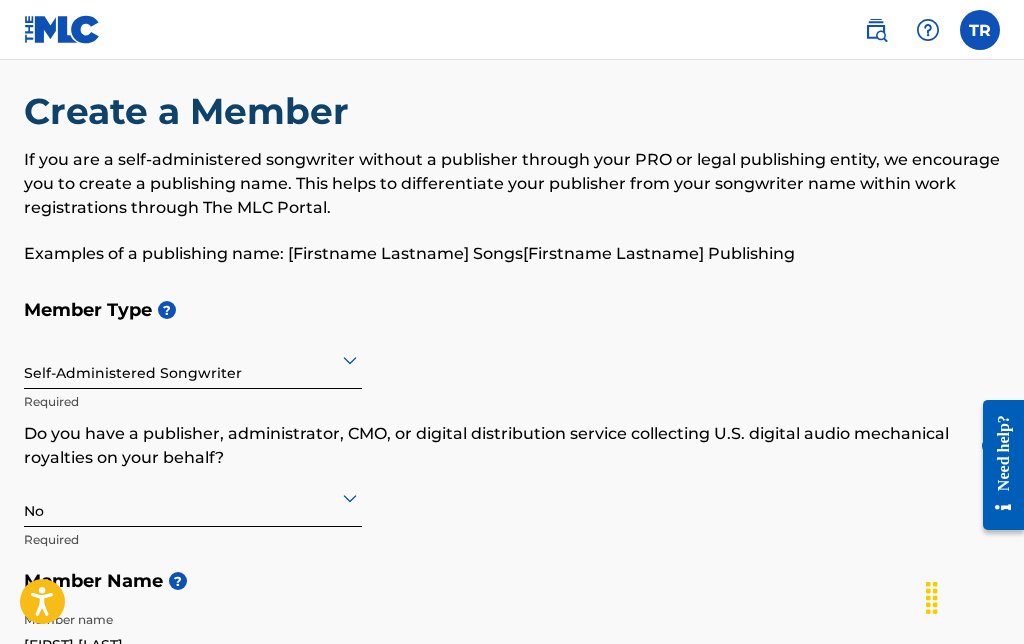 scroll, scrollTop: 0, scrollLeft: 0, axis: both 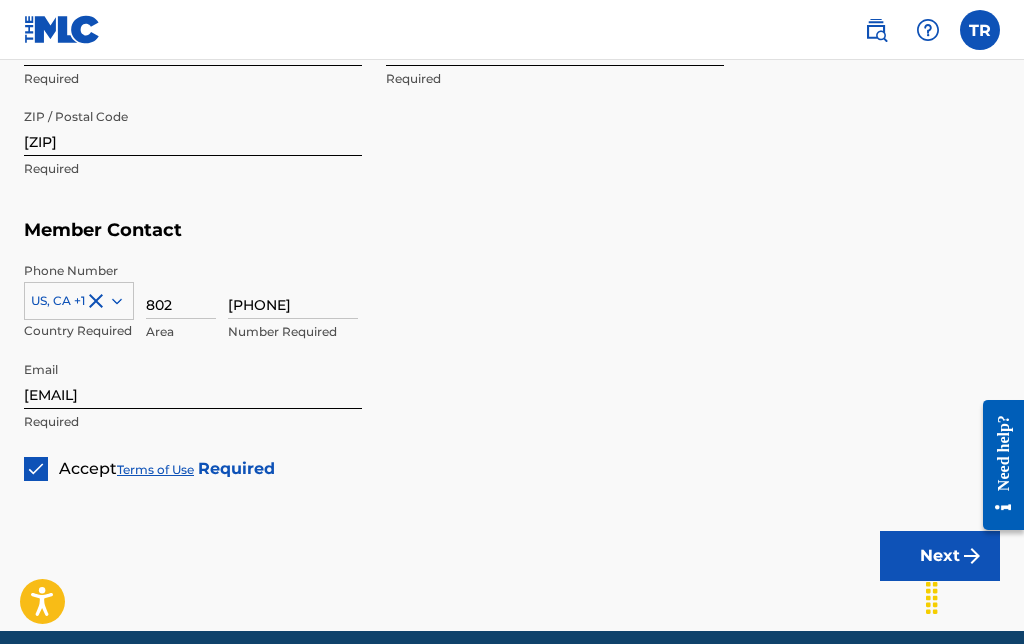click on "Next" at bounding box center (940, 556) 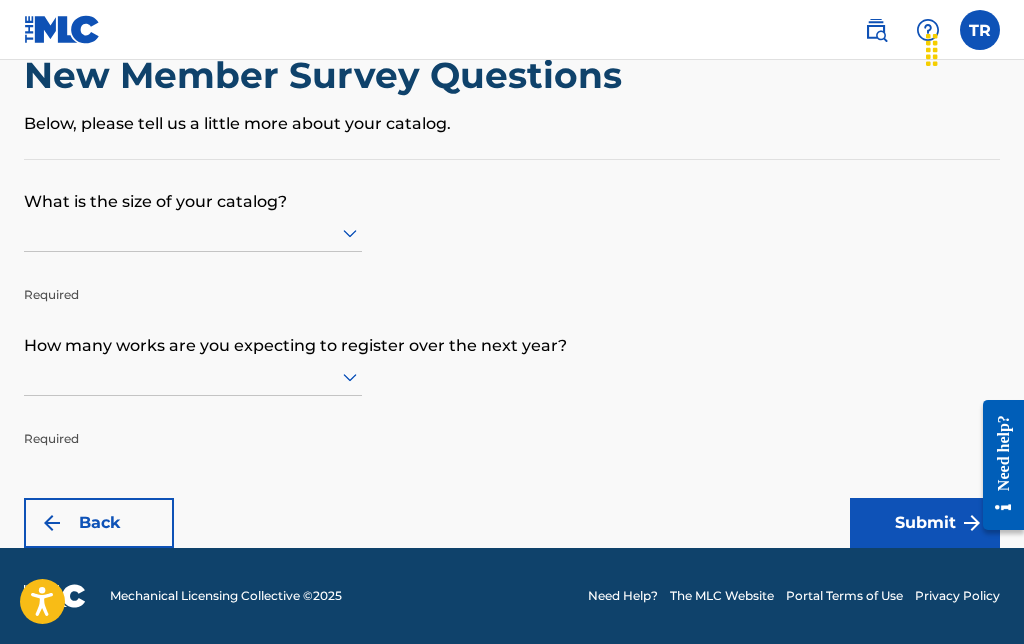 scroll, scrollTop: 0, scrollLeft: 0, axis: both 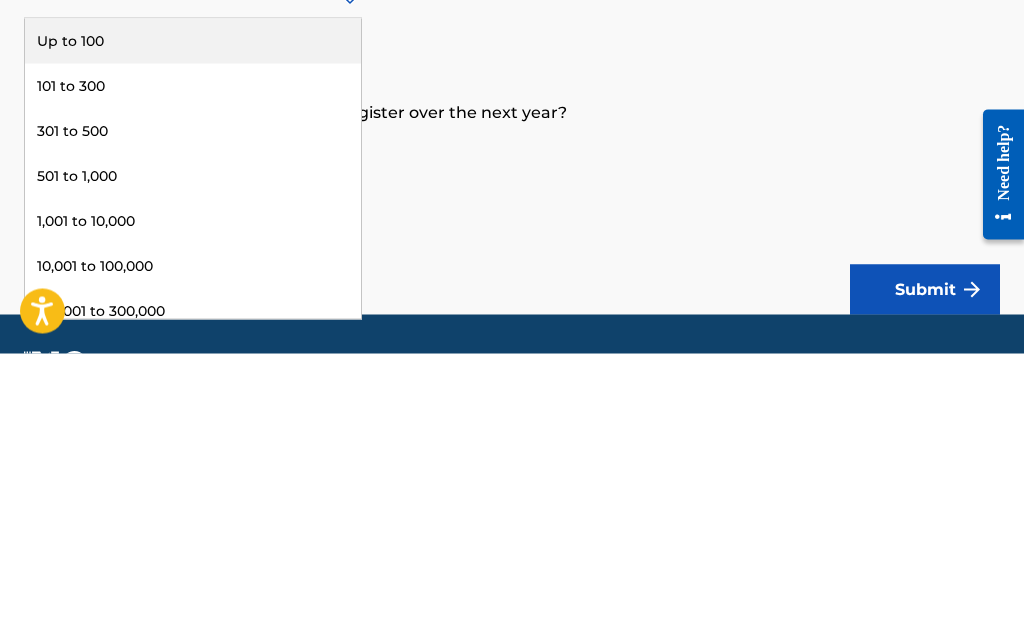 click on "Up to 100" at bounding box center (193, 331) 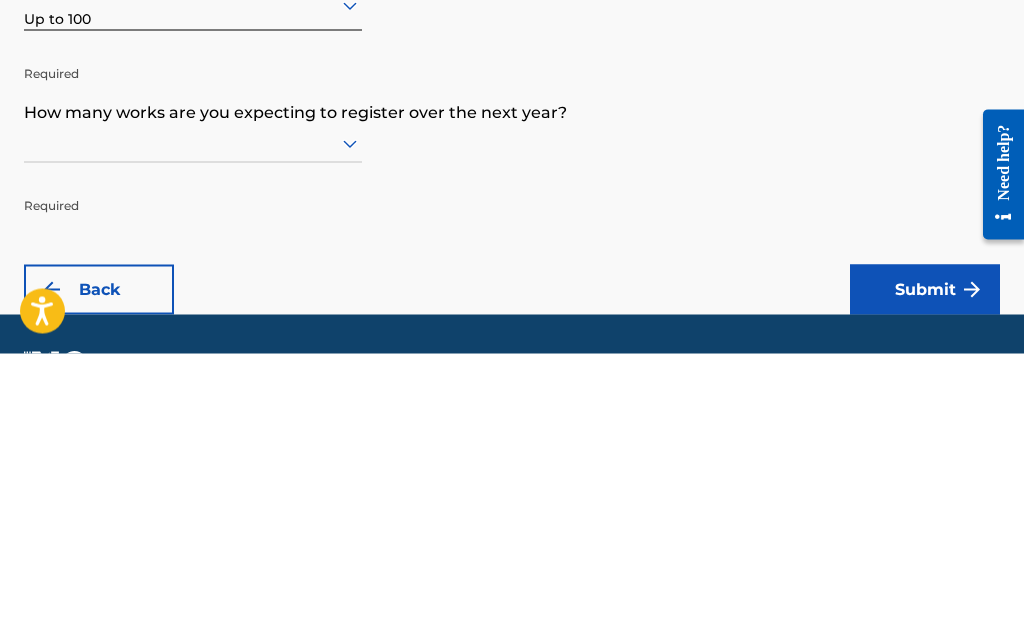 scroll, scrollTop: 80, scrollLeft: 0, axis: vertical 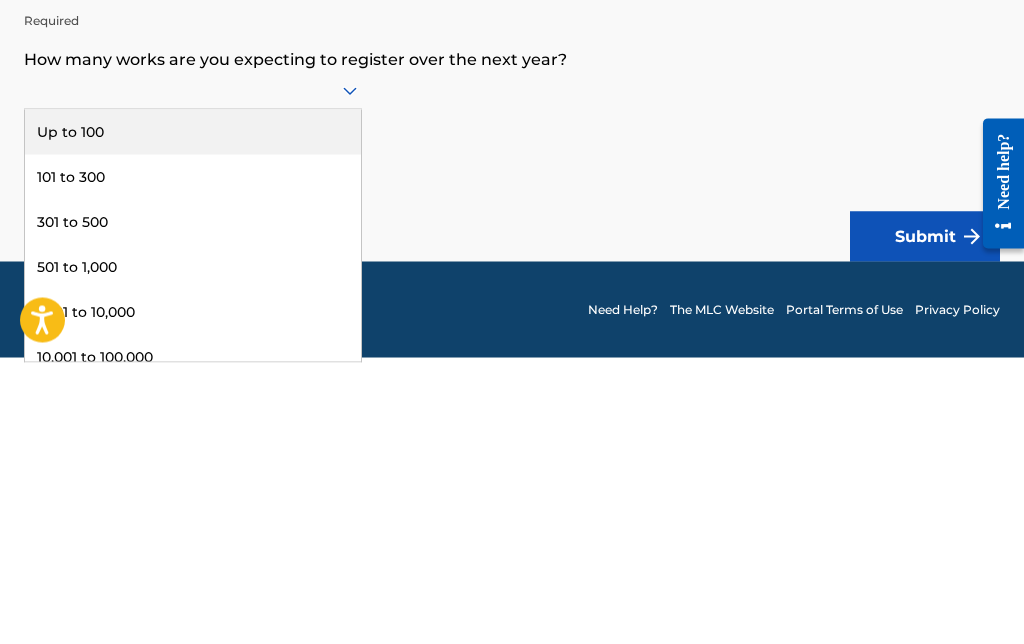 click on "Up to 100" at bounding box center [193, 413] 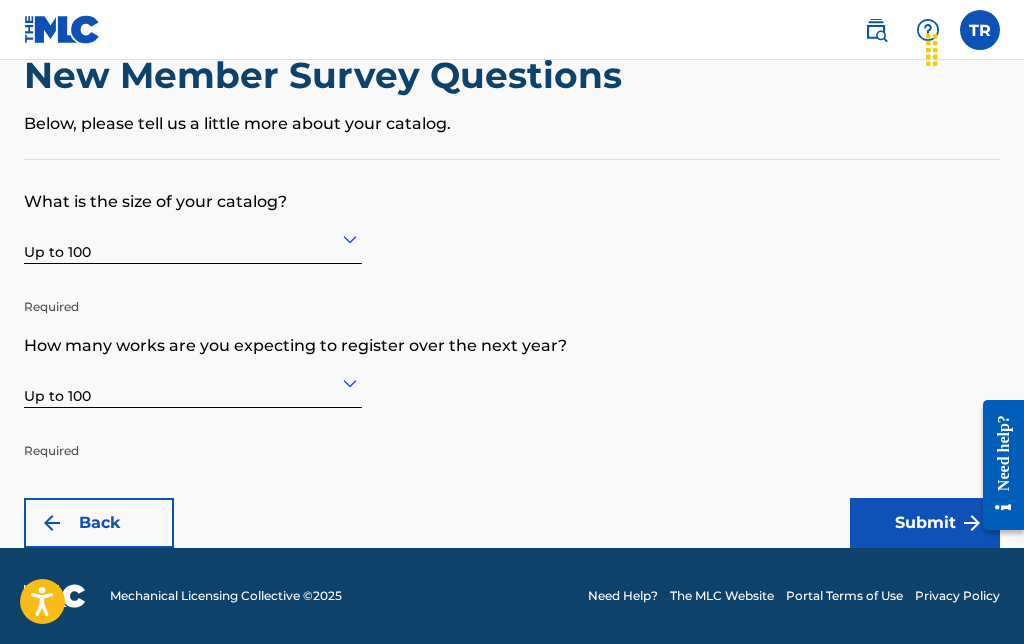 click on "Submit" at bounding box center [925, 523] 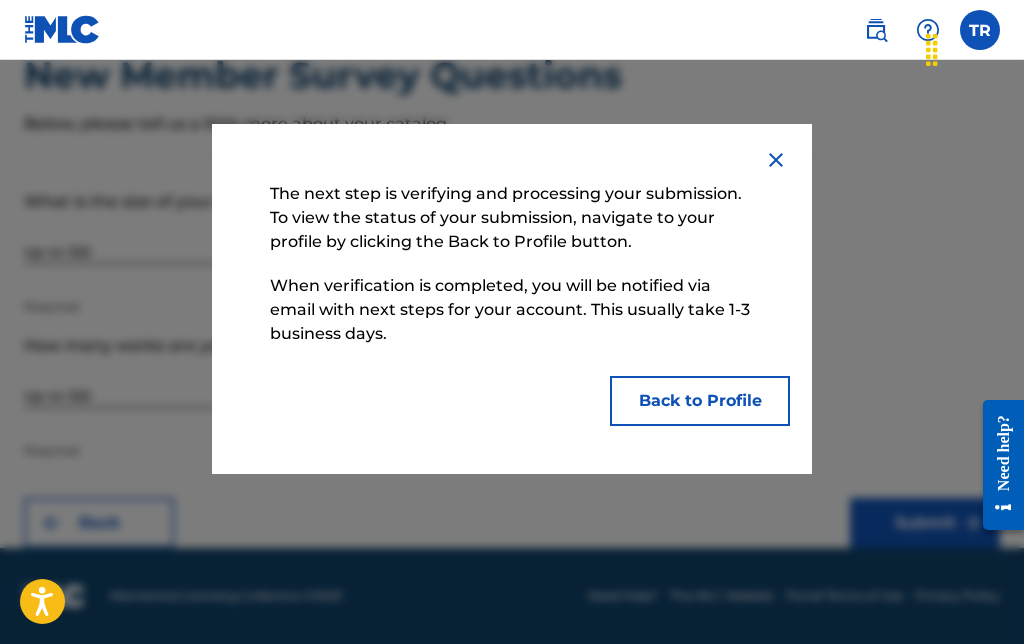 click on "Back to Profile" at bounding box center [700, 401] 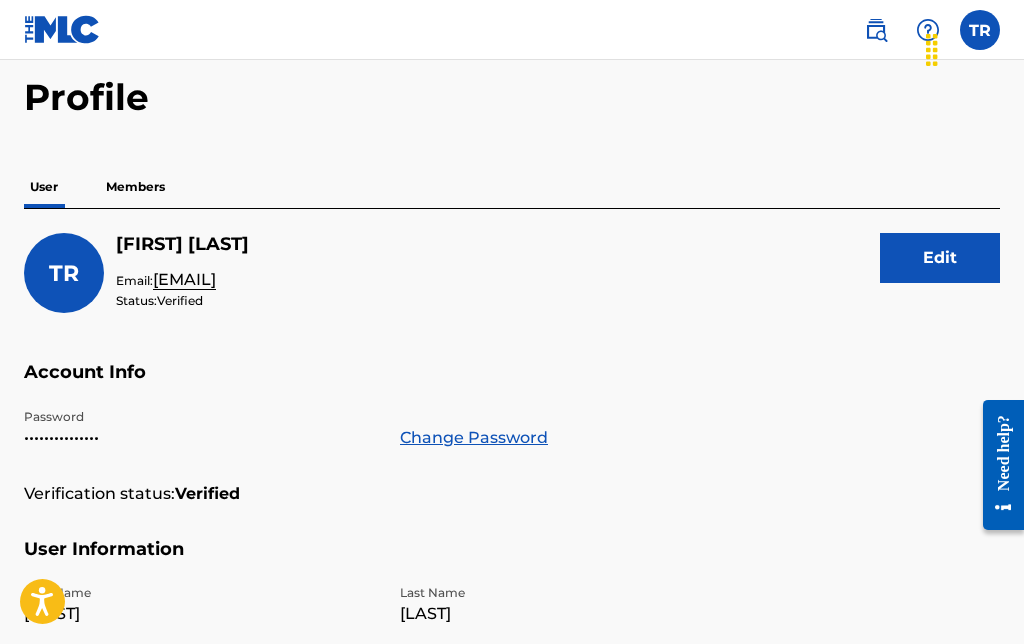 scroll, scrollTop: 0, scrollLeft: 0, axis: both 